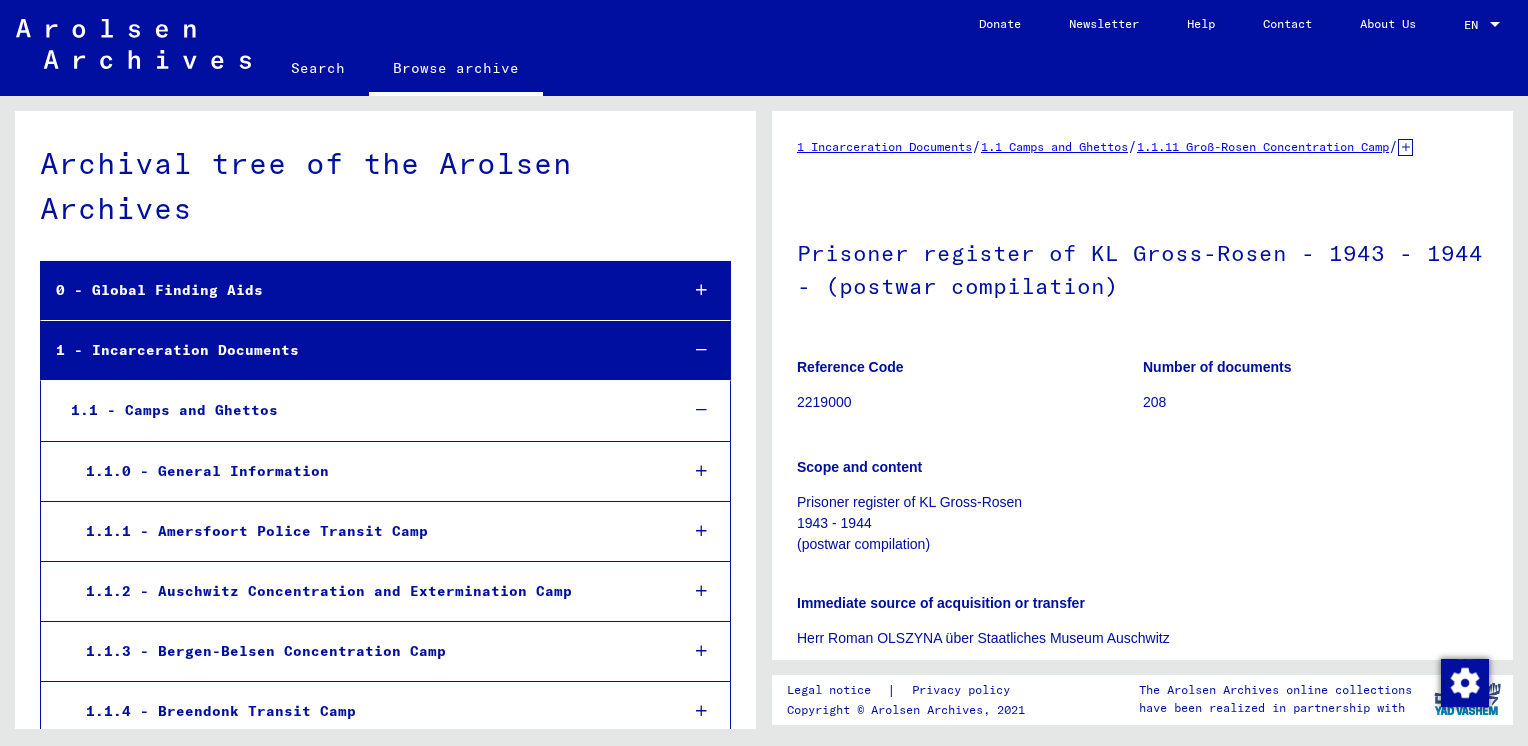 scroll, scrollTop: 0, scrollLeft: 0, axis: both 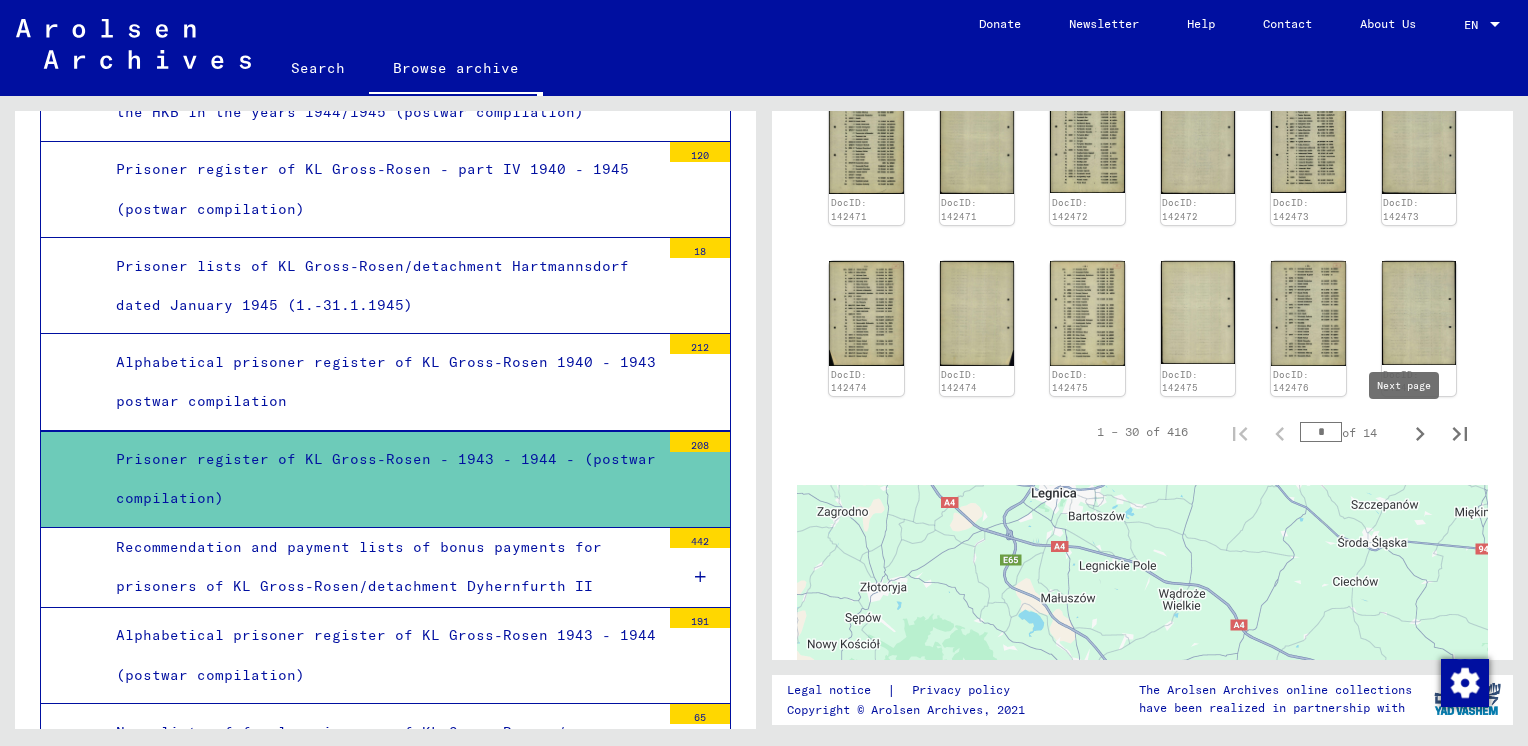click 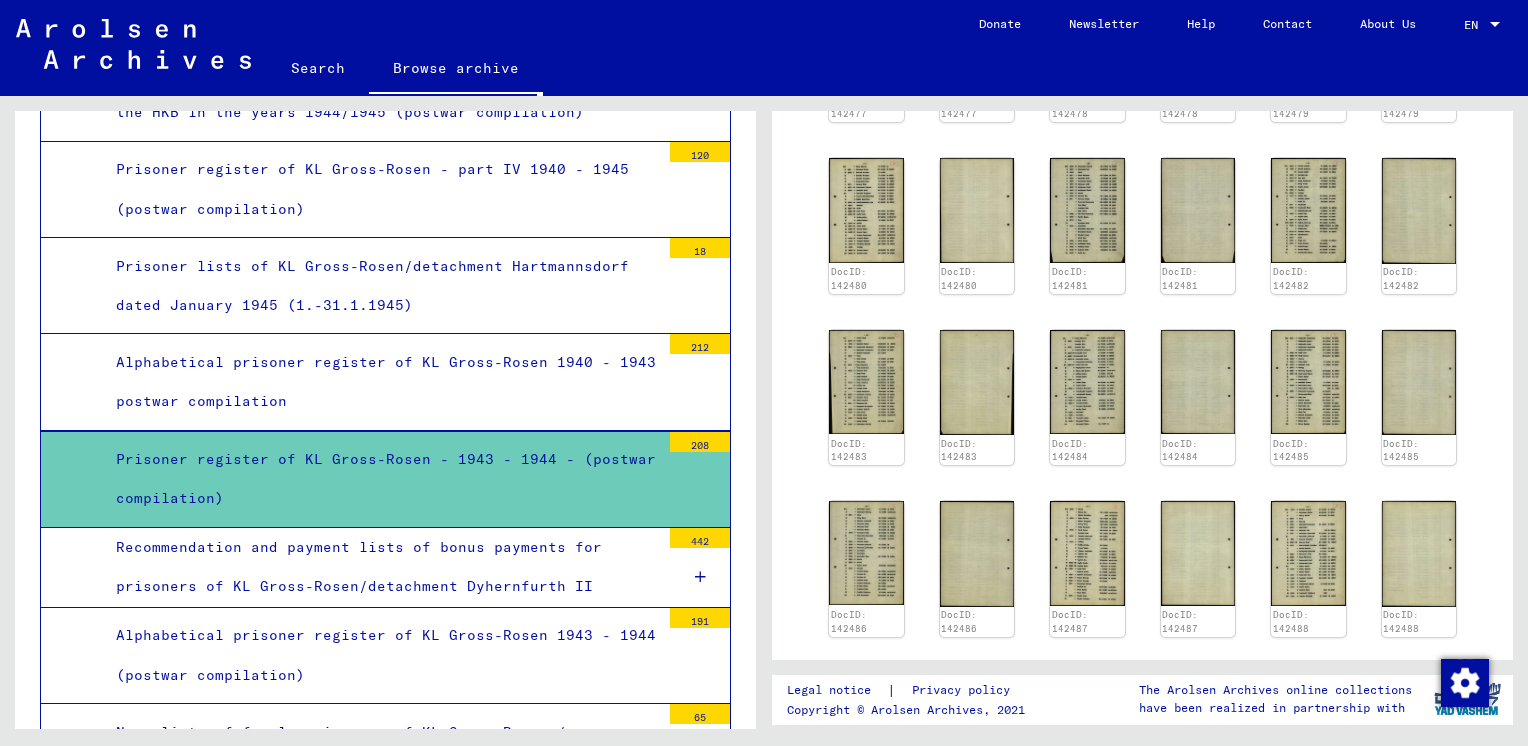 scroll, scrollTop: 940, scrollLeft: 0, axis: vertical 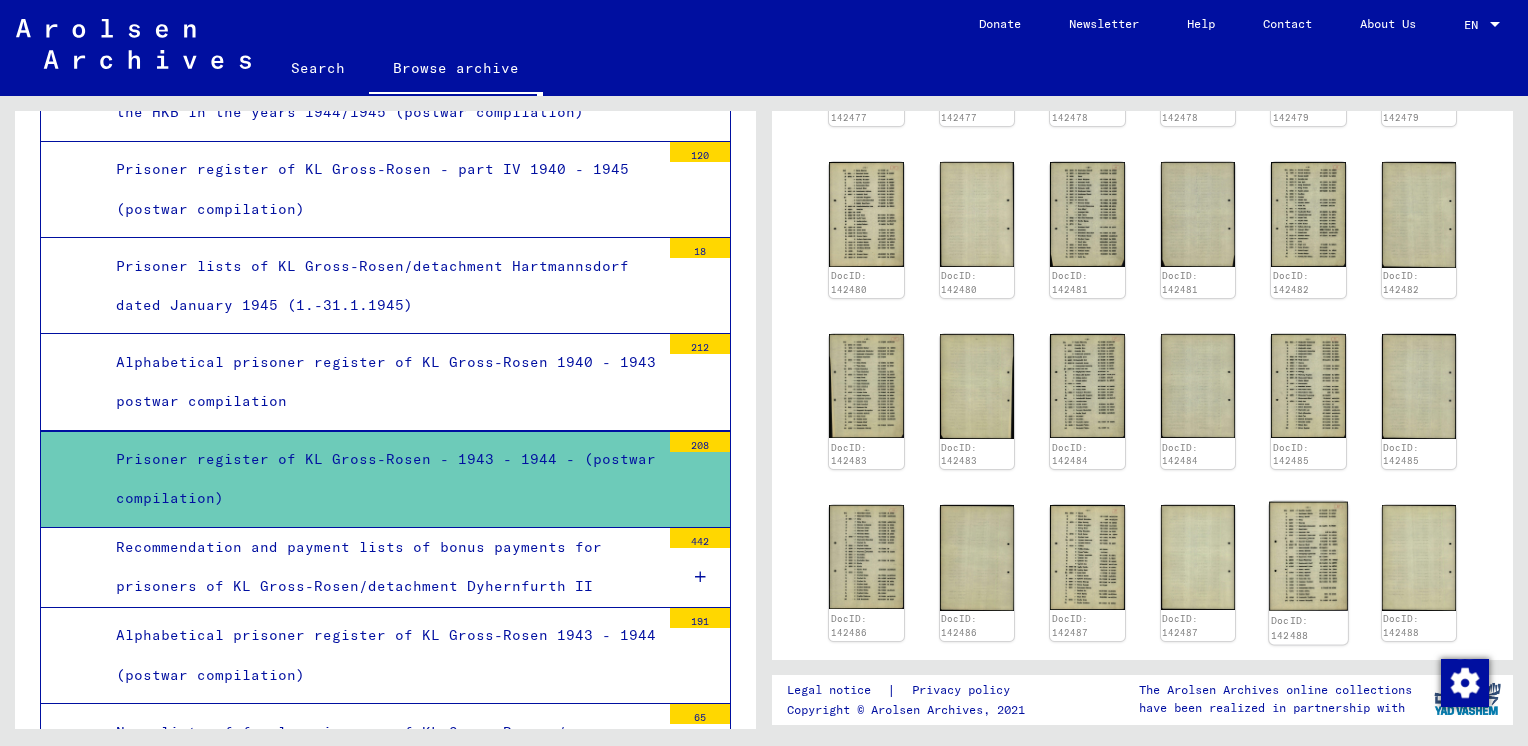 click 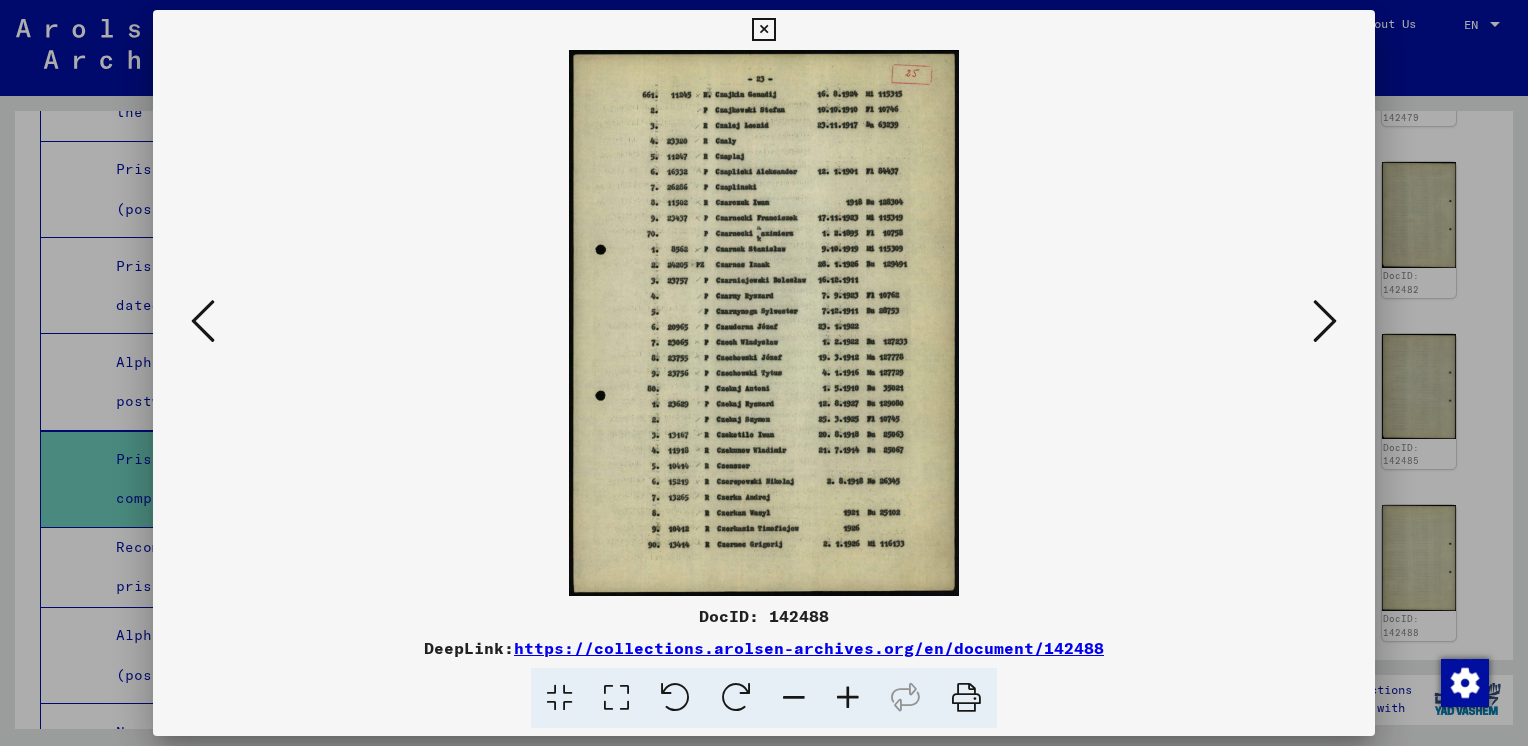 click at bounding box center (1325, 321) 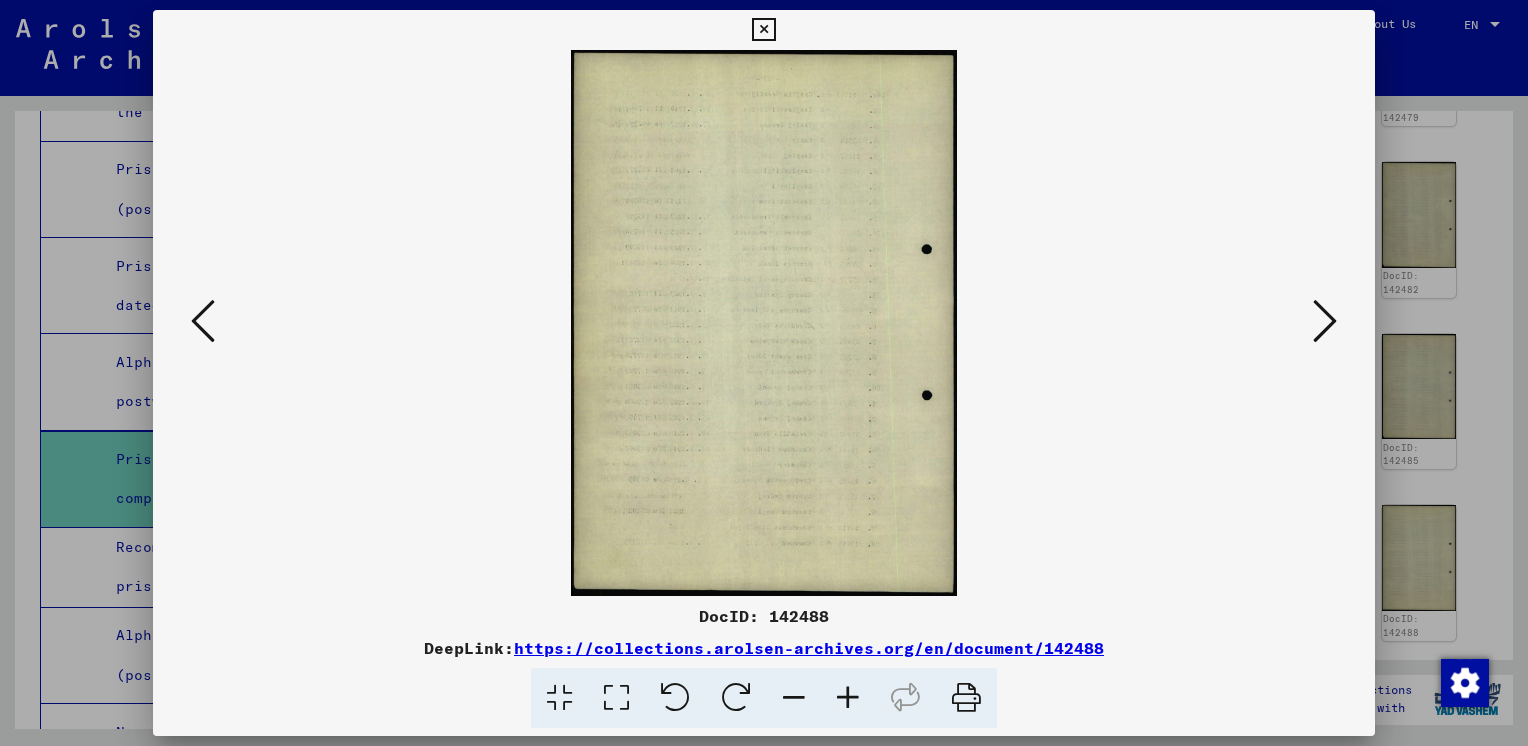 click at bounding box center [1325, 321] 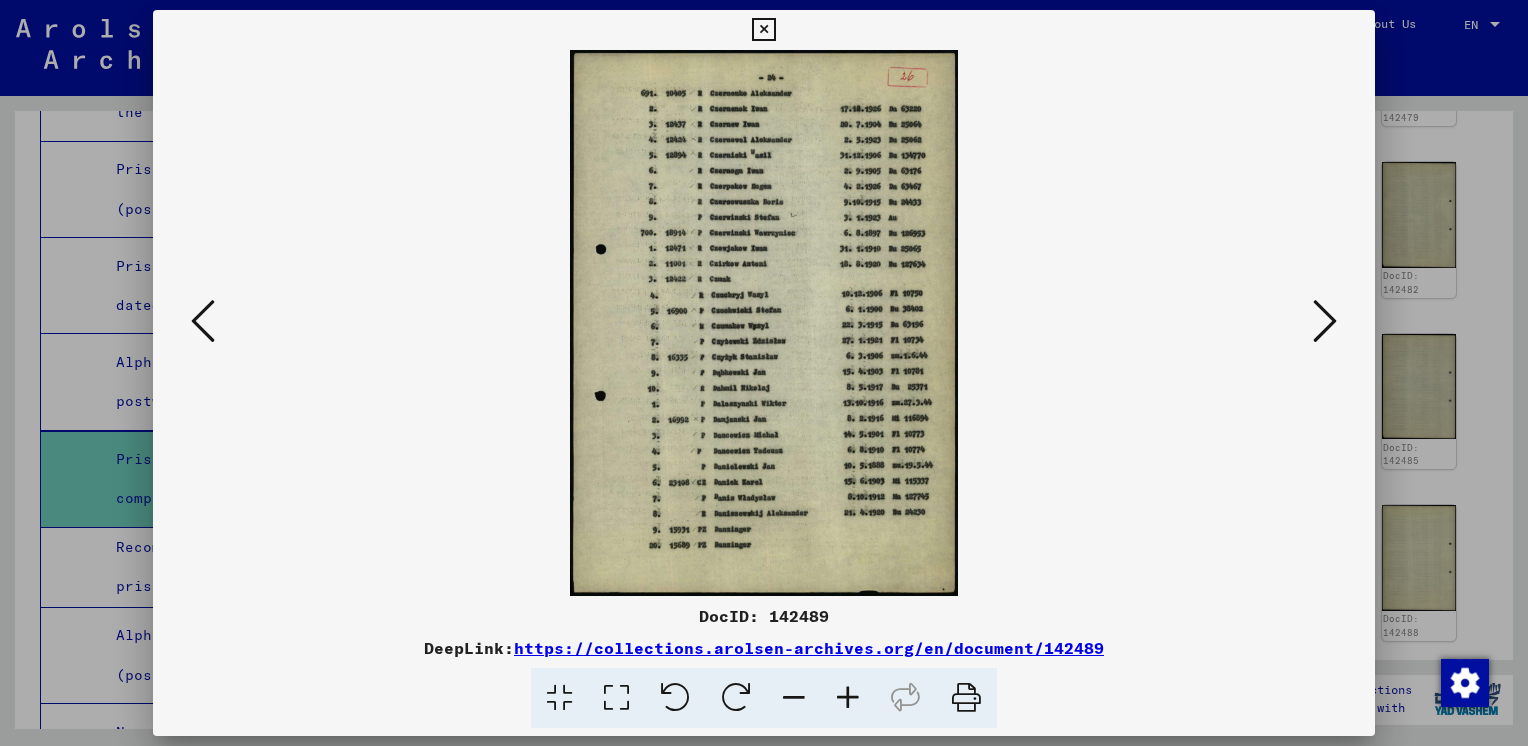 click at bounding box center (1325, 321) 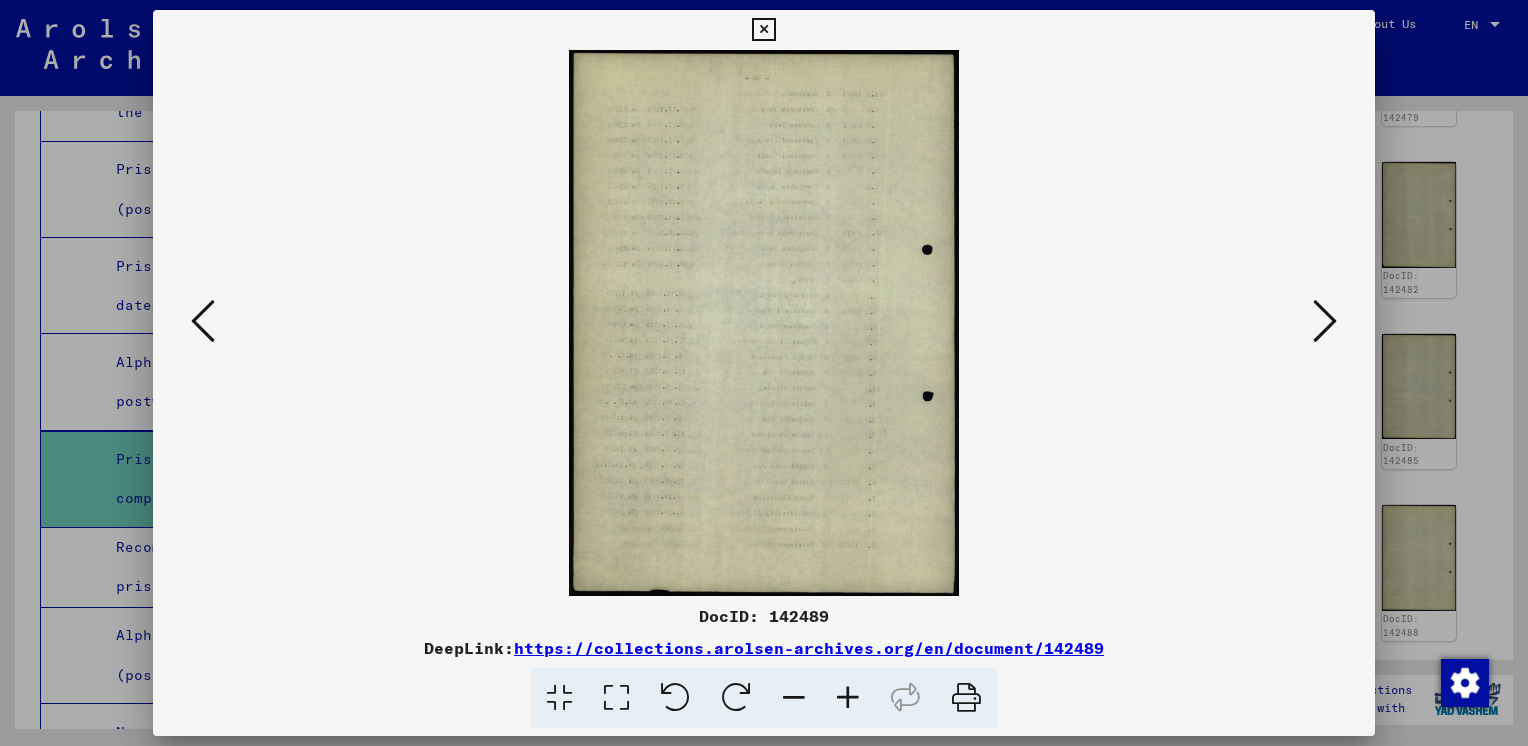 click at bounding box center [1325, 321] 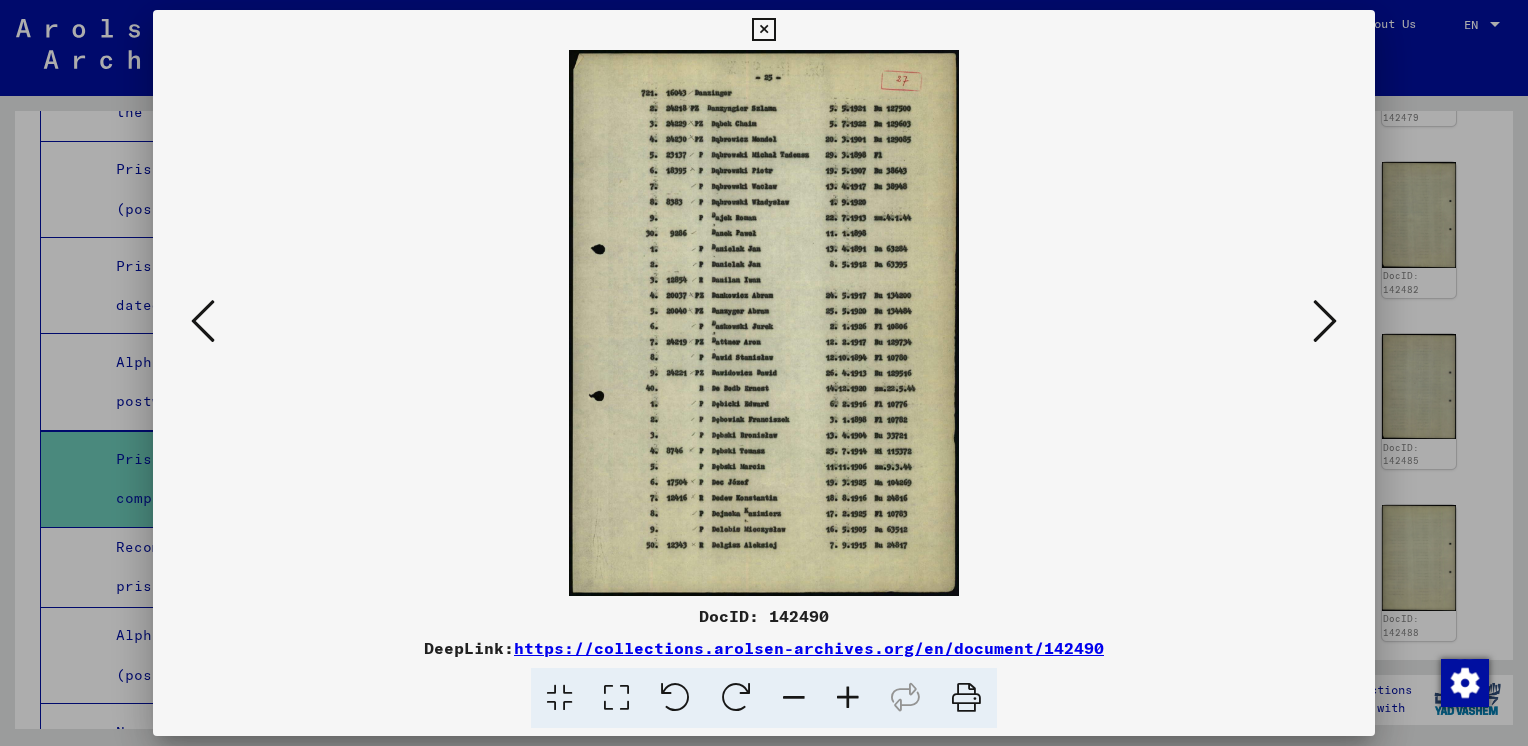 click at bounding box center [1325, 321] 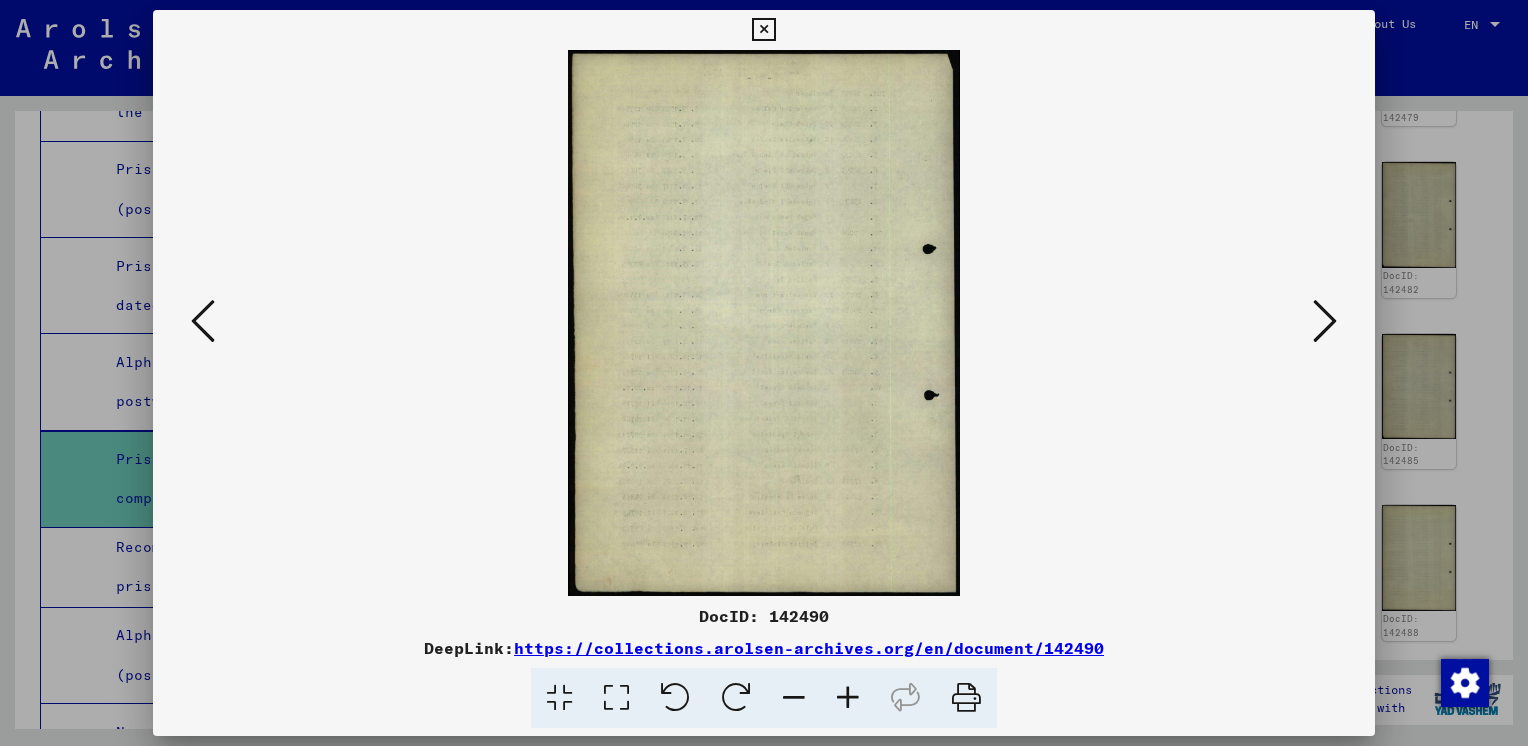 click at bounding box center [1325, 321] 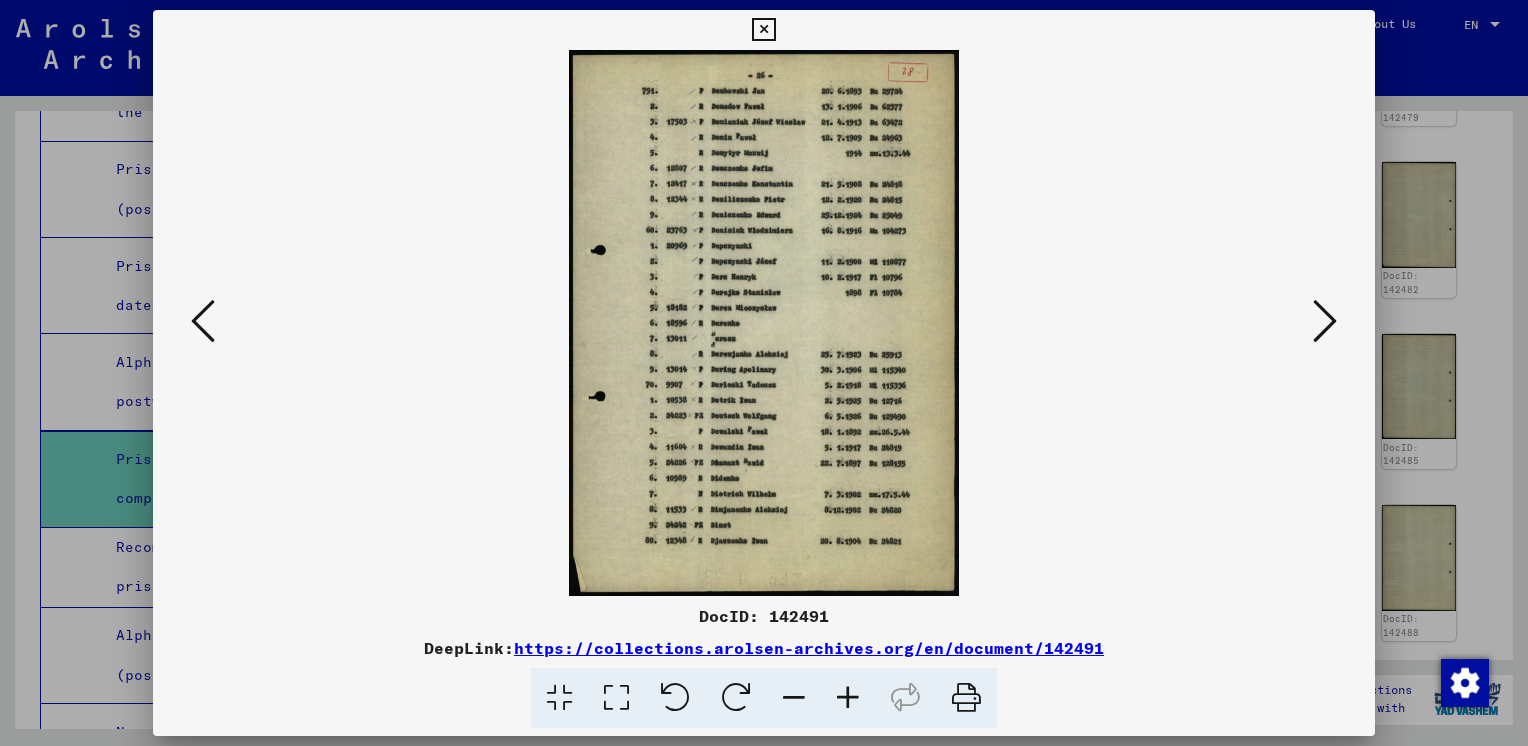click at bounding box center (1325, 321) 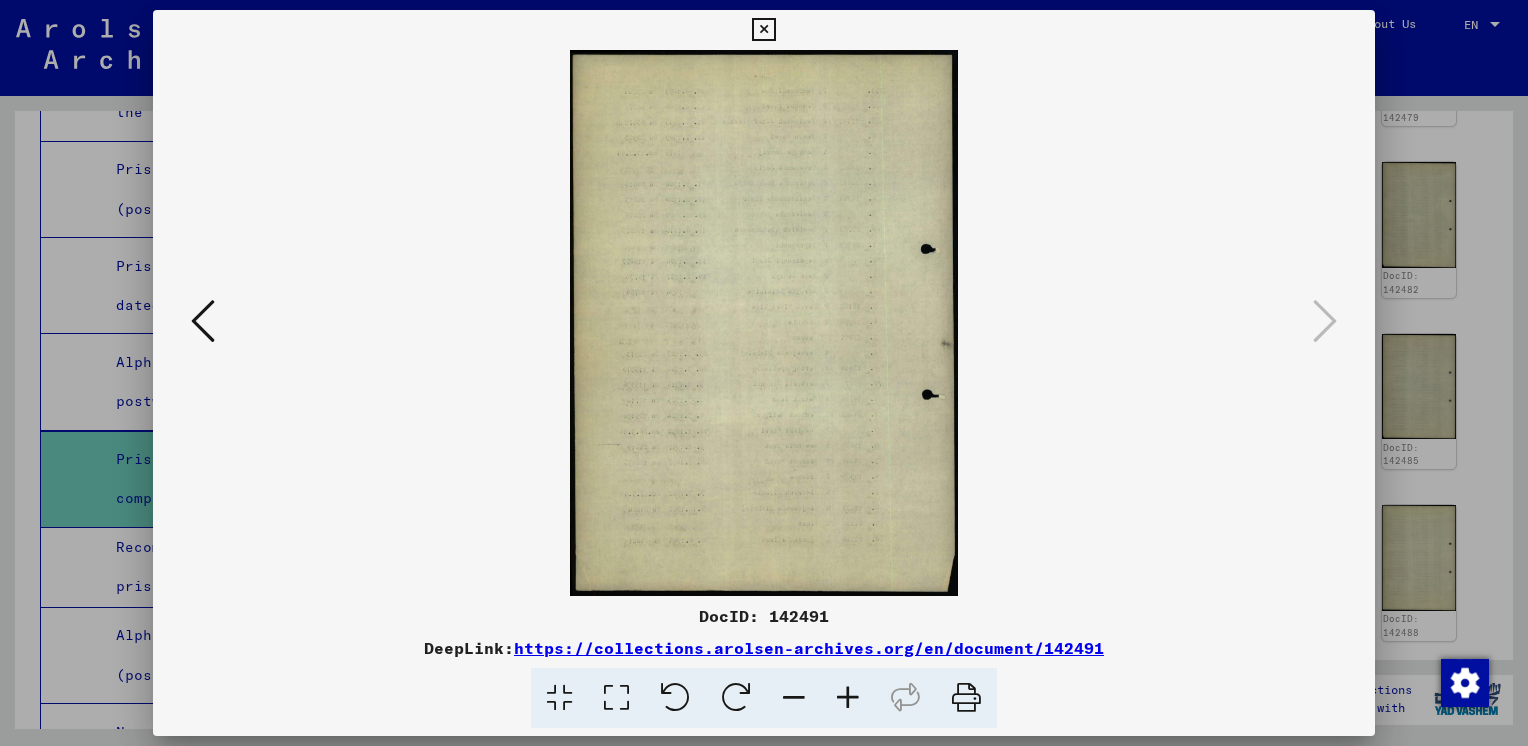 click at bounding box center [764, 373] 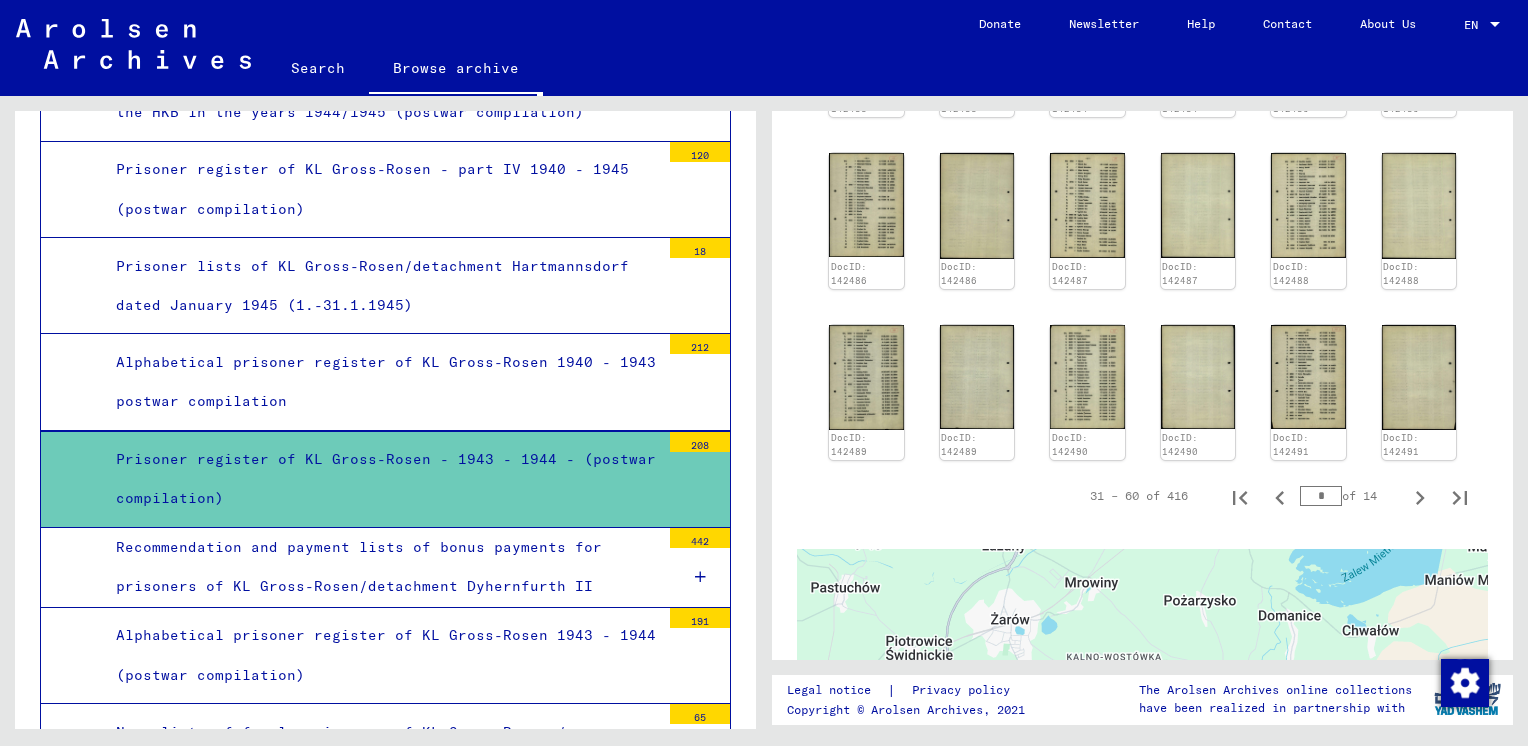 scroll, scrollTop: 1292, scrollLeft: 0, axis: vertical 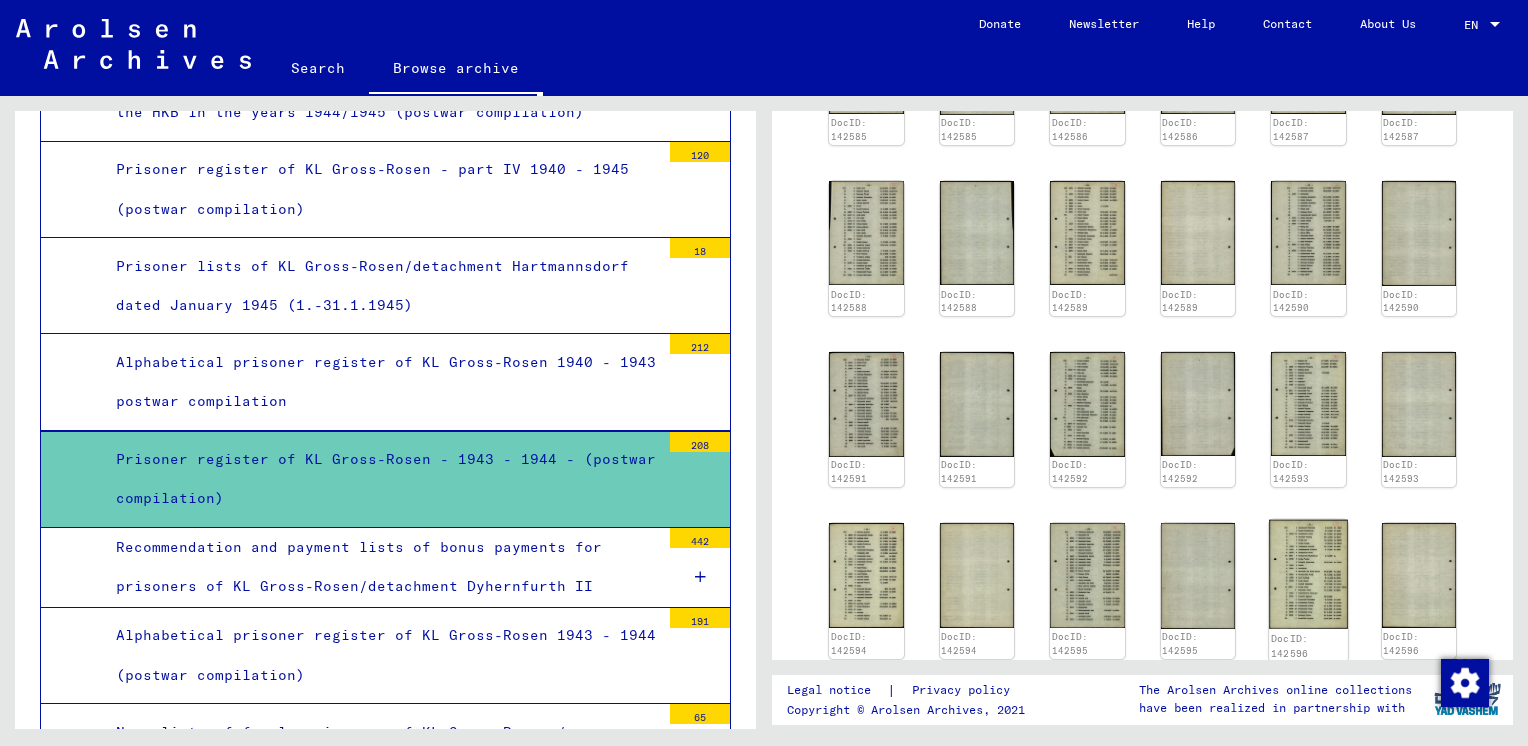 click 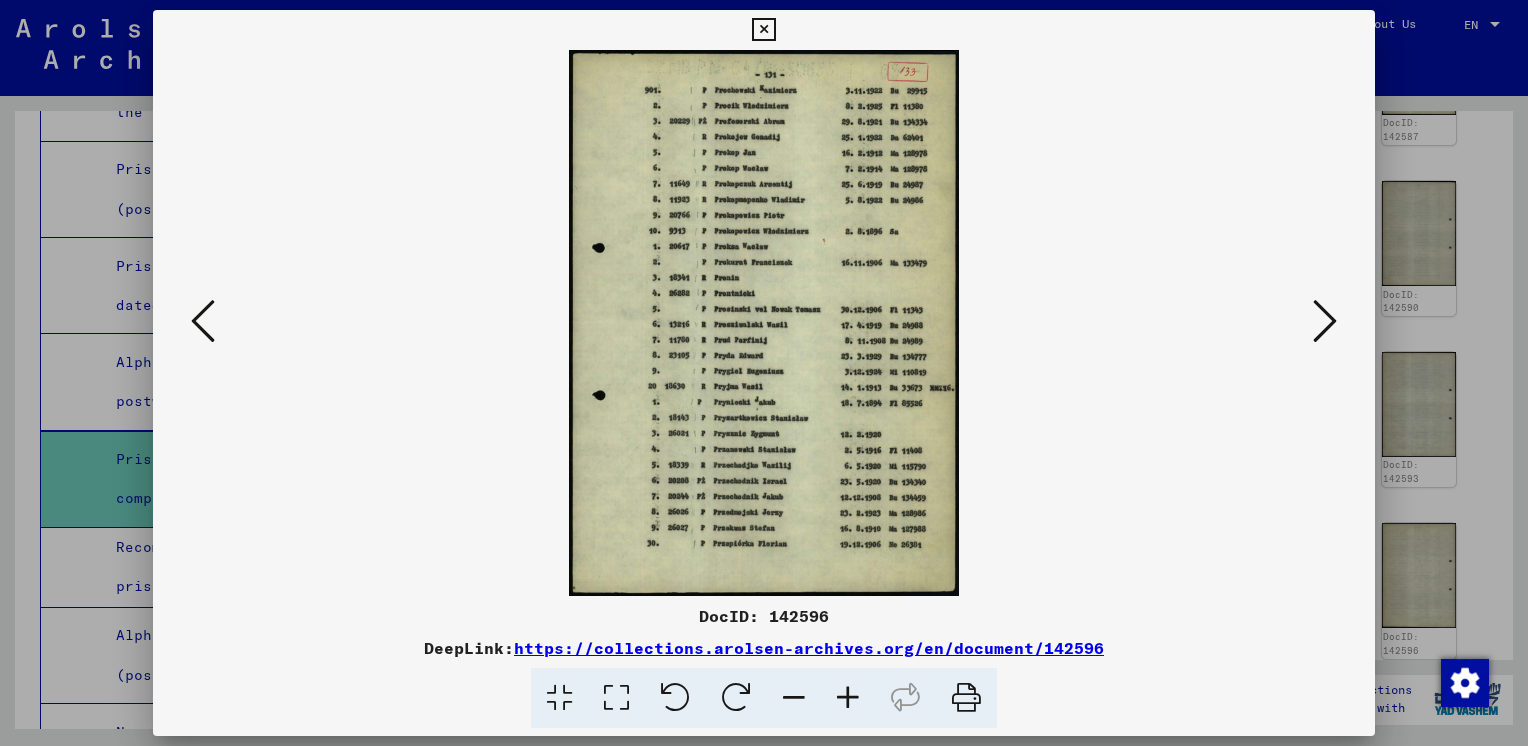 click at bounding box center (1325, 321) 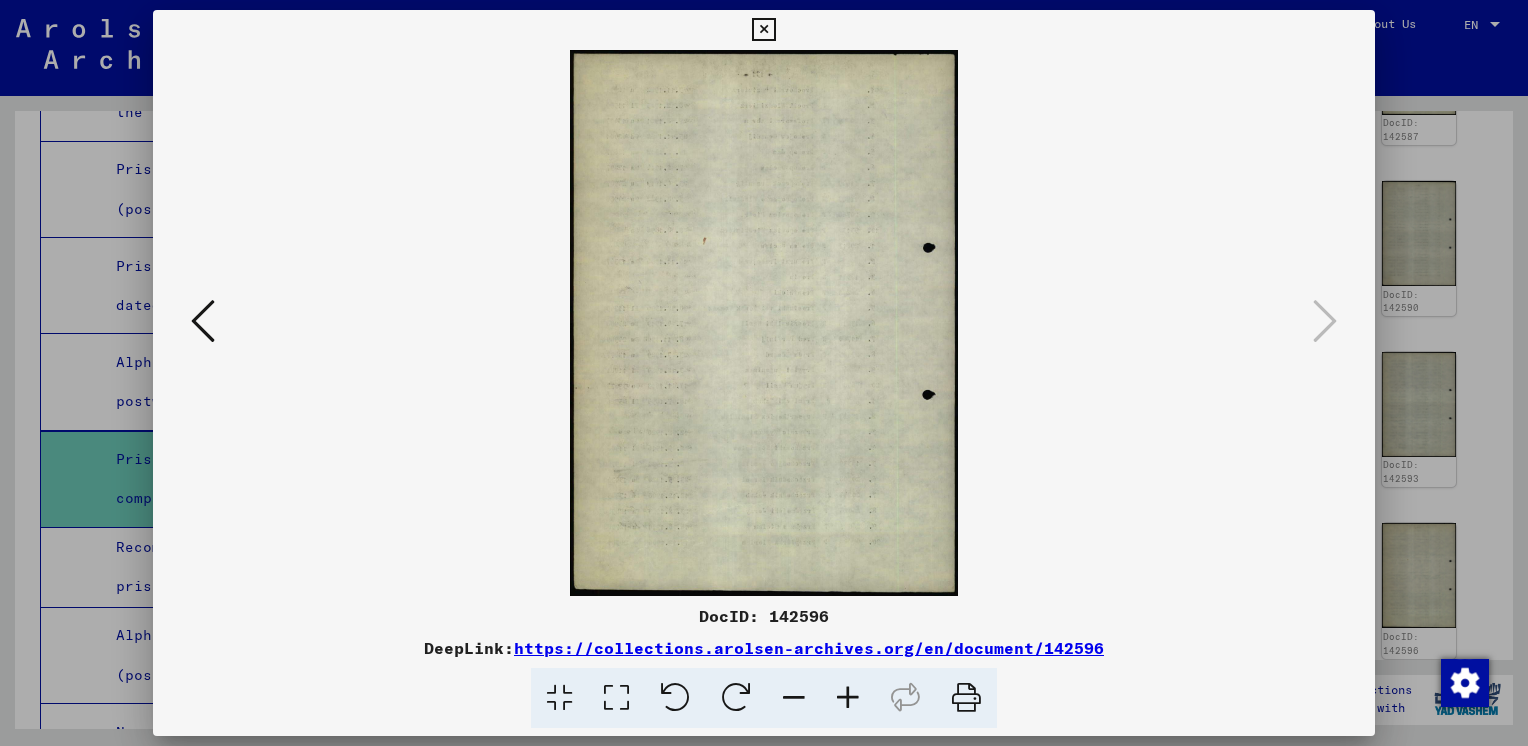 click at bounding box center [203, 321] 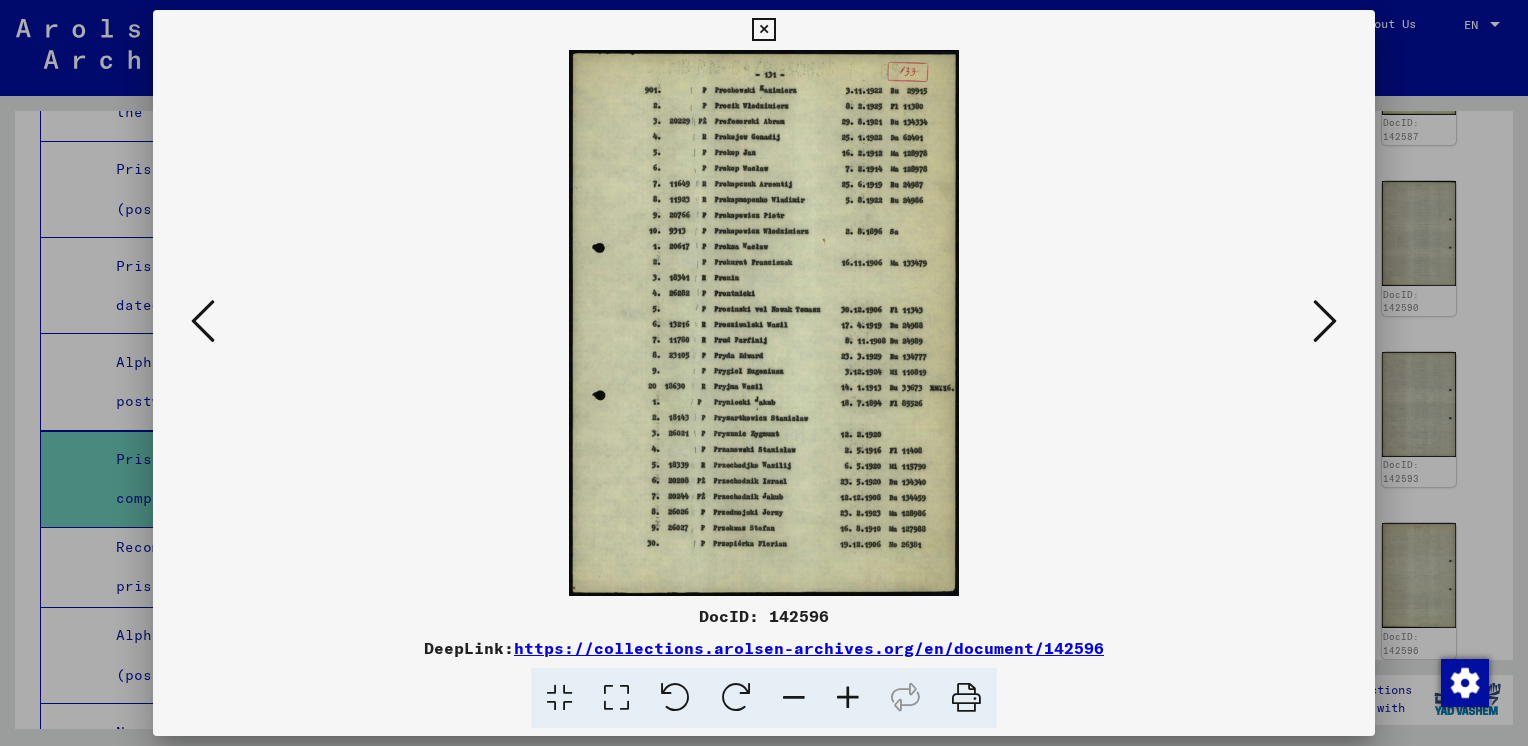 click at bounding box center (764, 373) 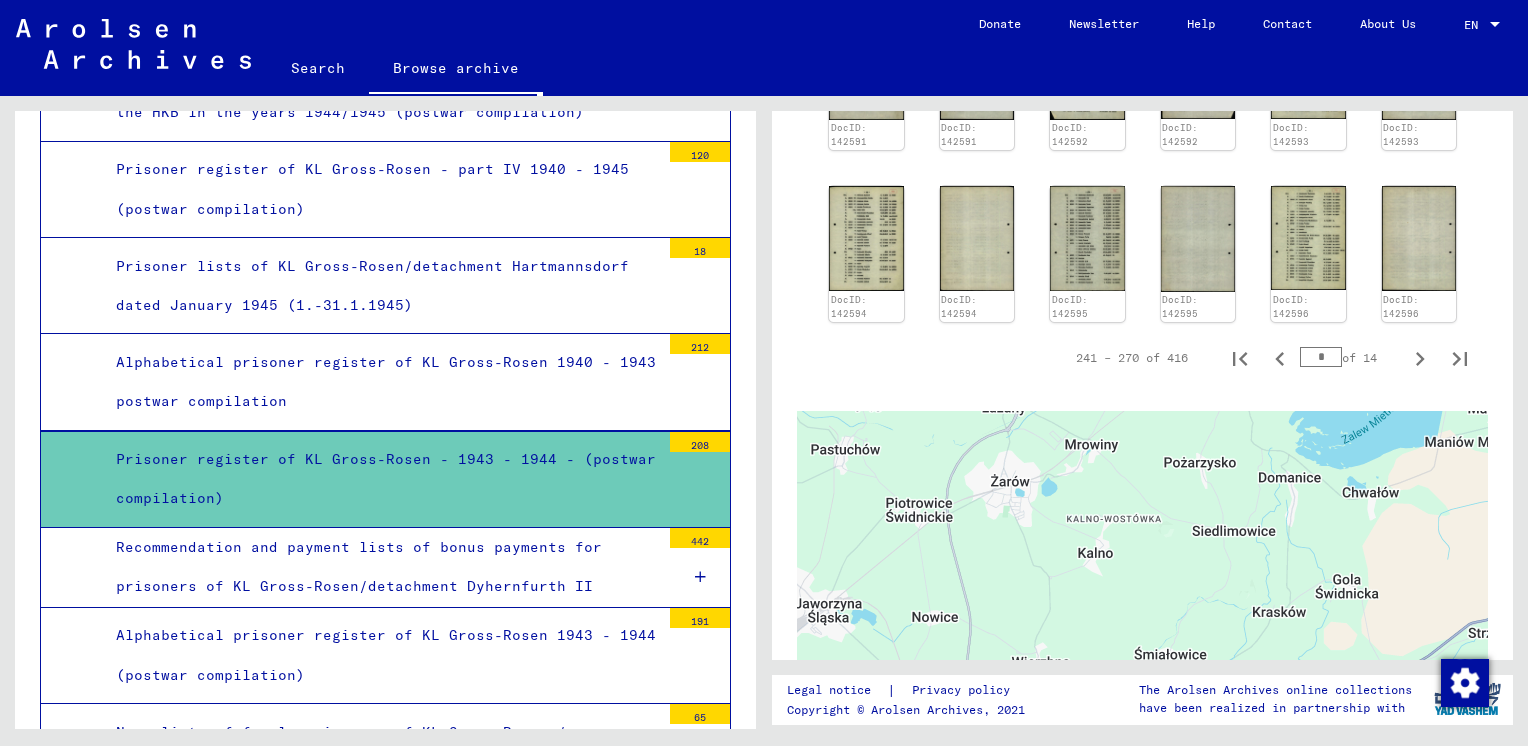 scroll, scrollTop: 1432, scrollLeft: 0, axis: vertical 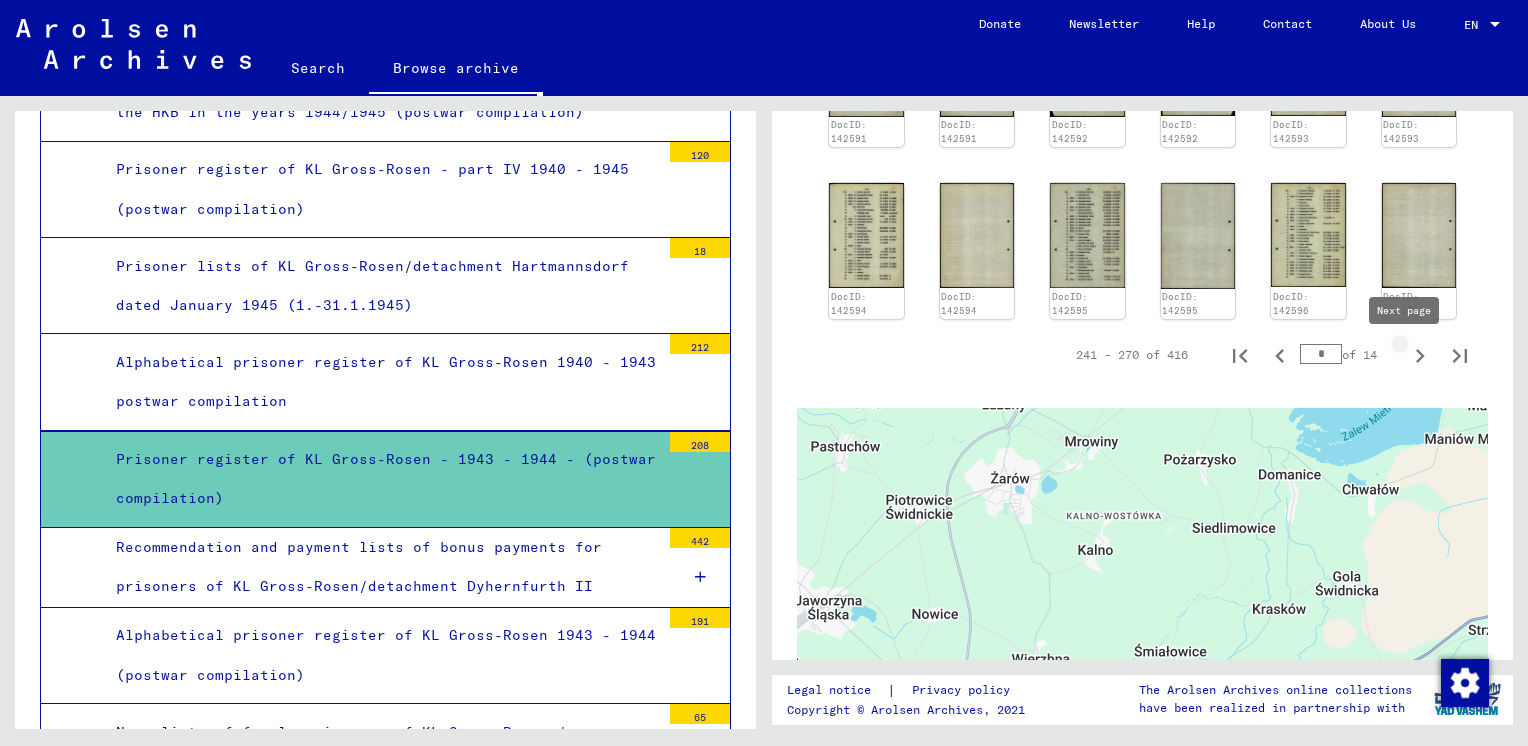 click 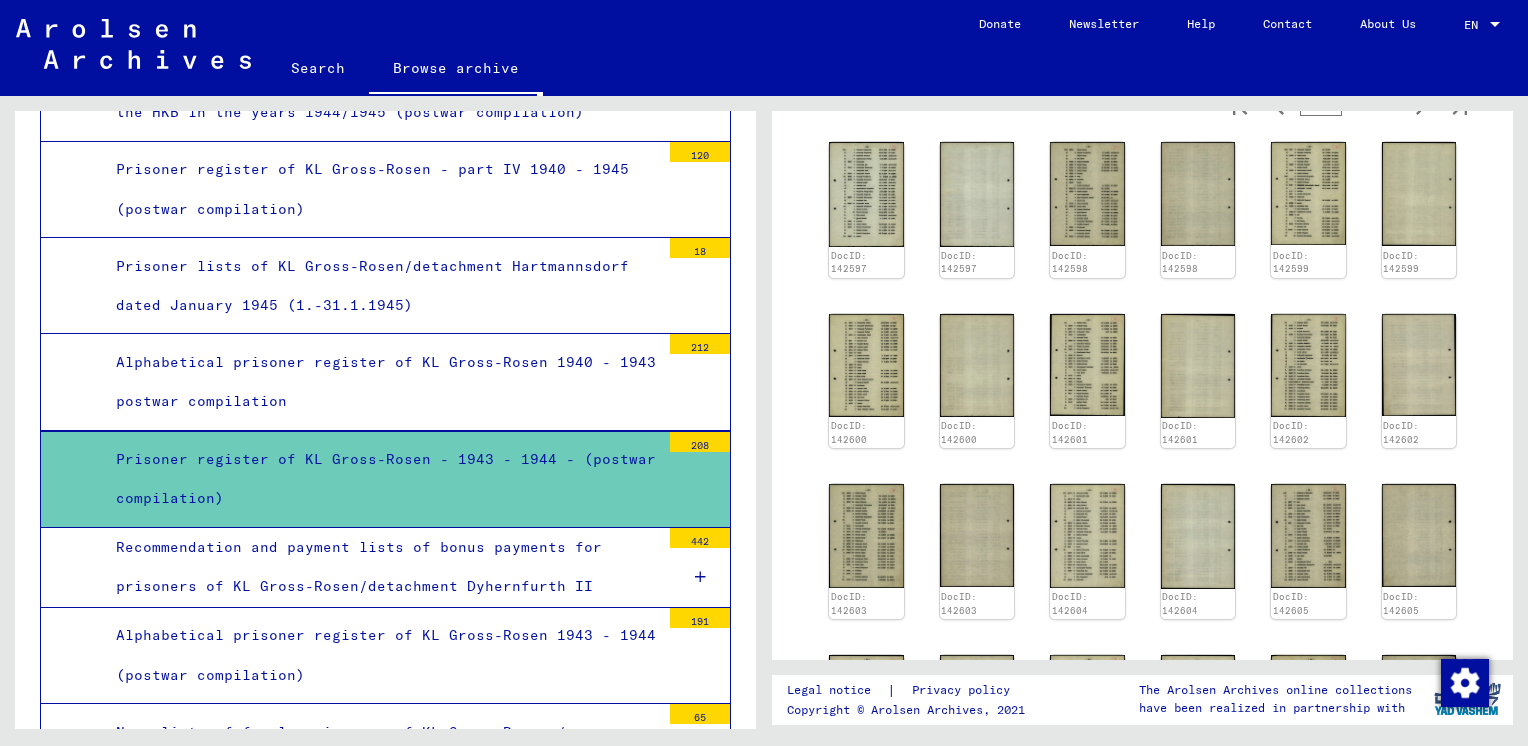 scroll, scrollTop: 748, scrollLeft: 0, axis: vertical 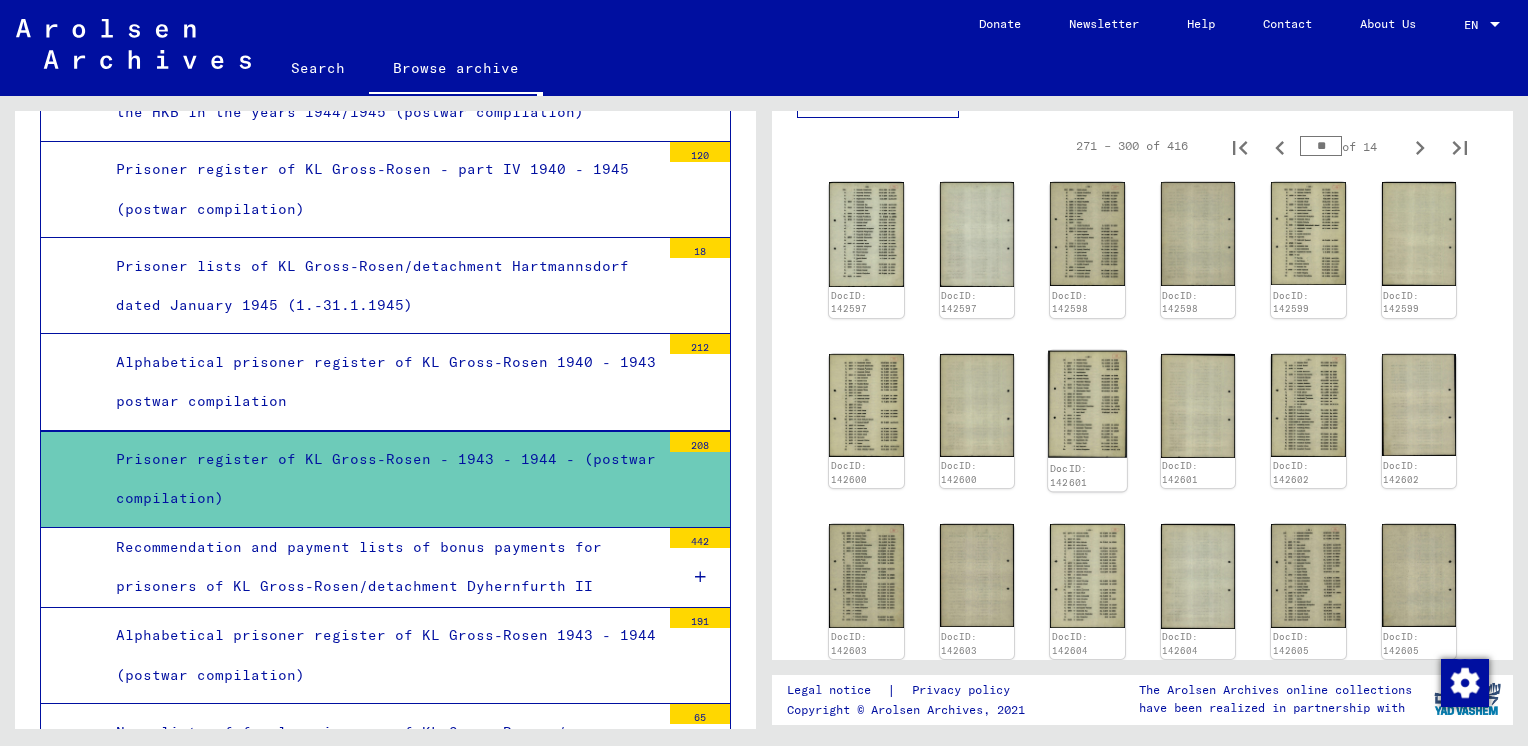 click 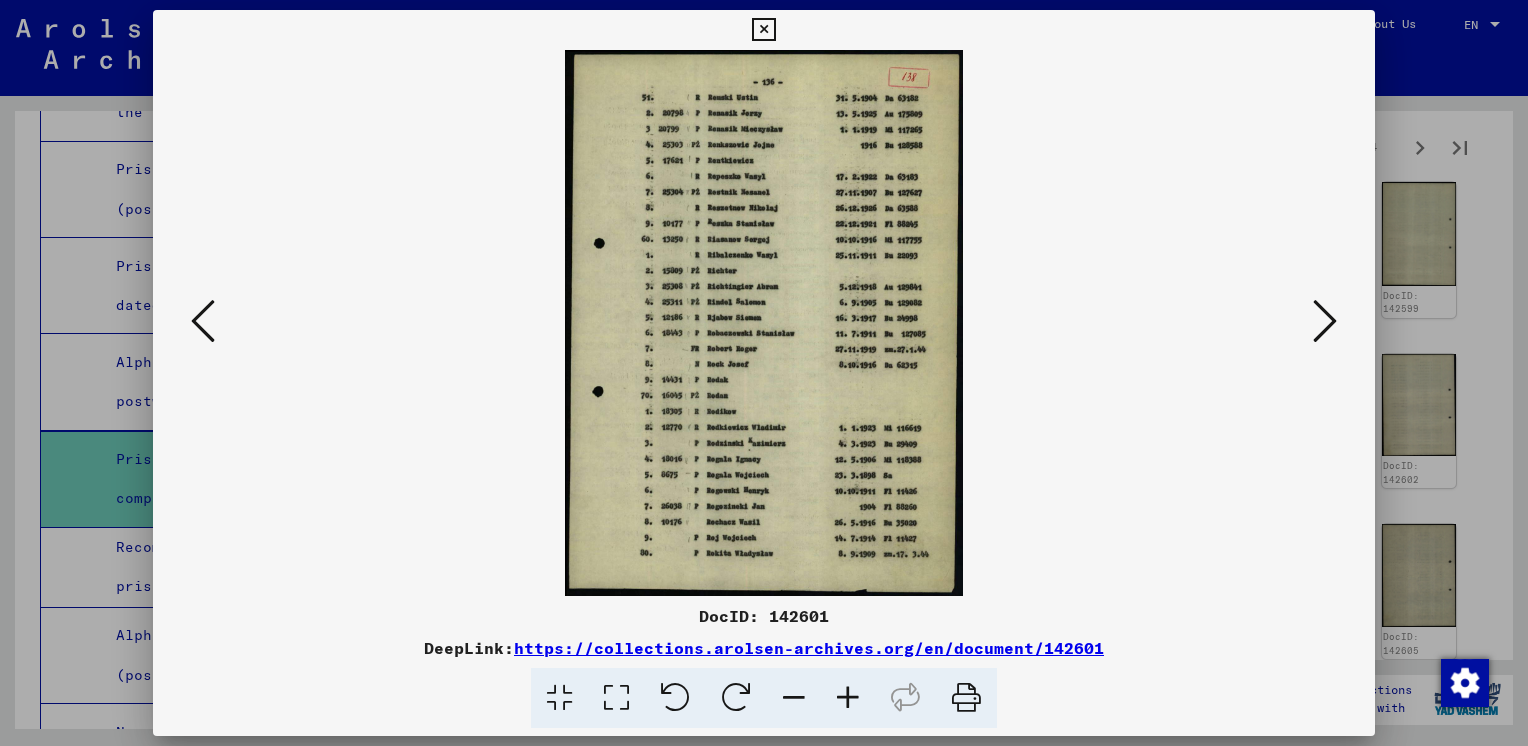 click at bounding box center [1325, 321] 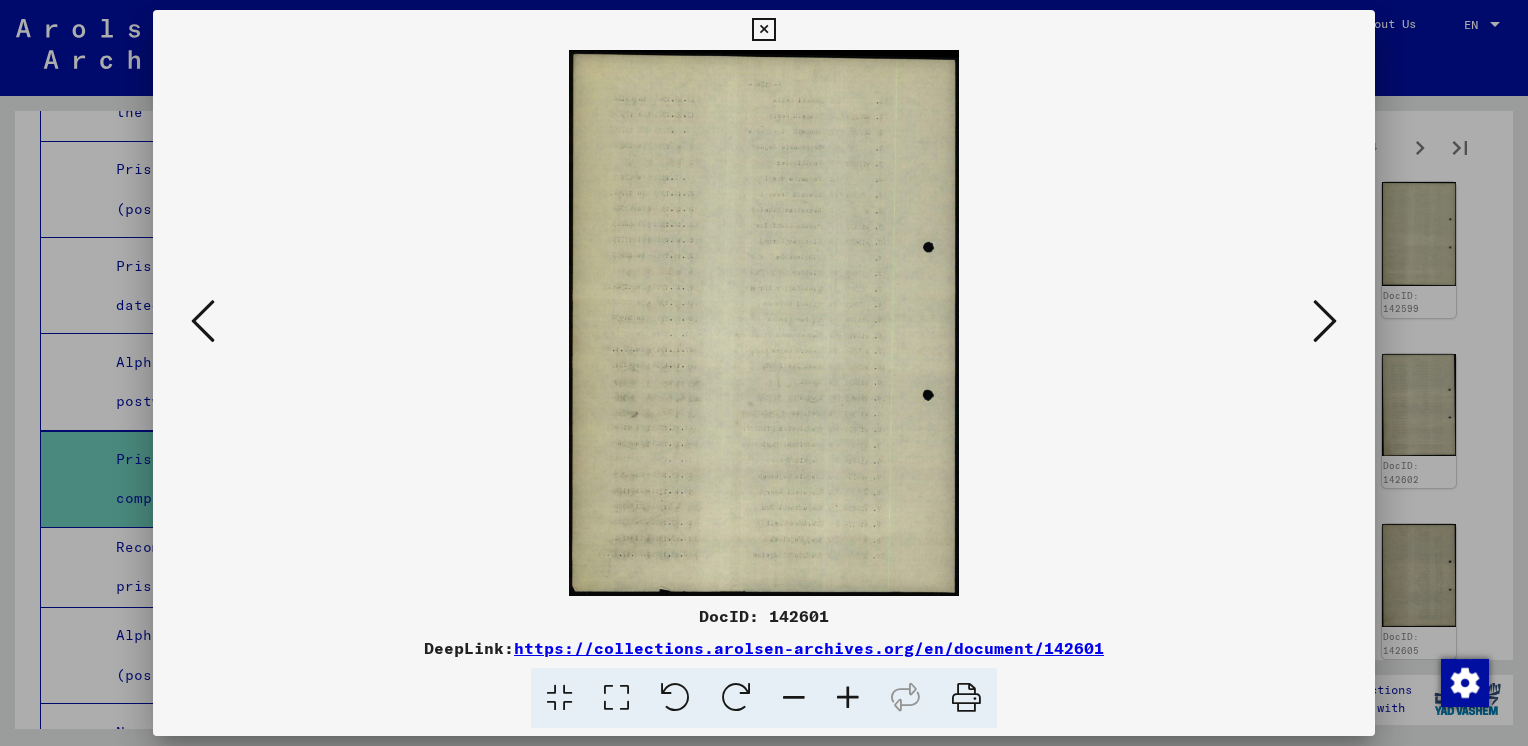 click at bounding box center [1325, 321] 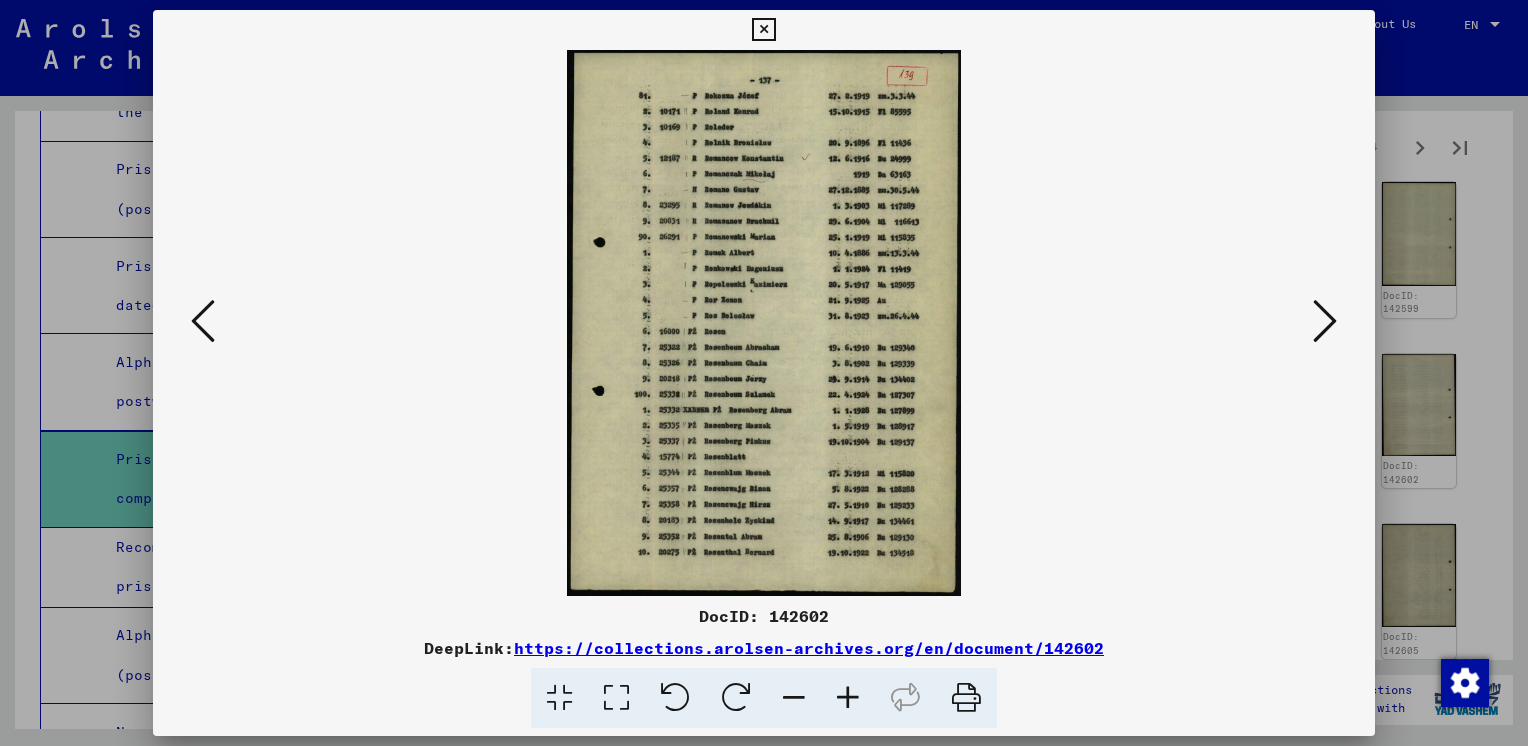 click at bounding box center [203, 321] 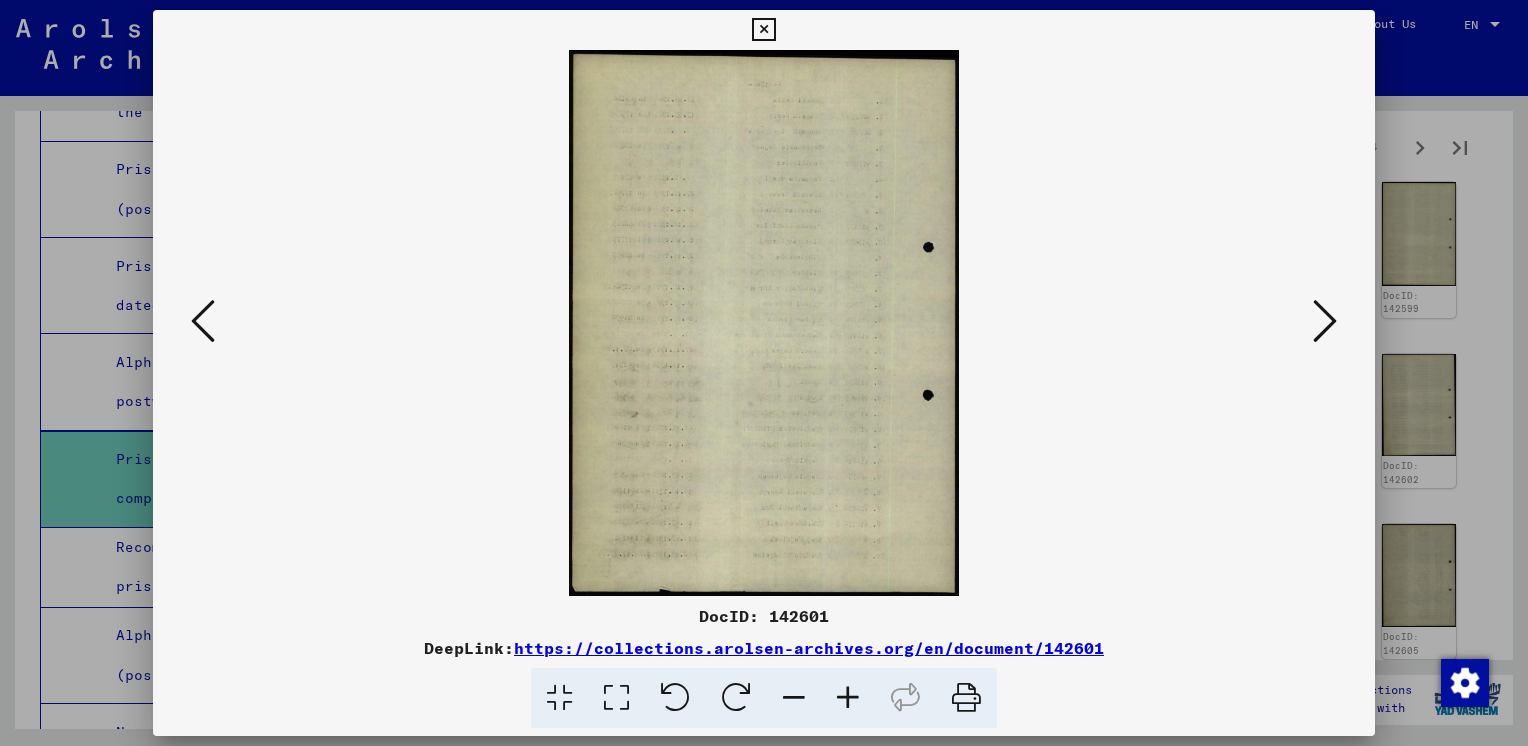click at bounding box center (203, 322) 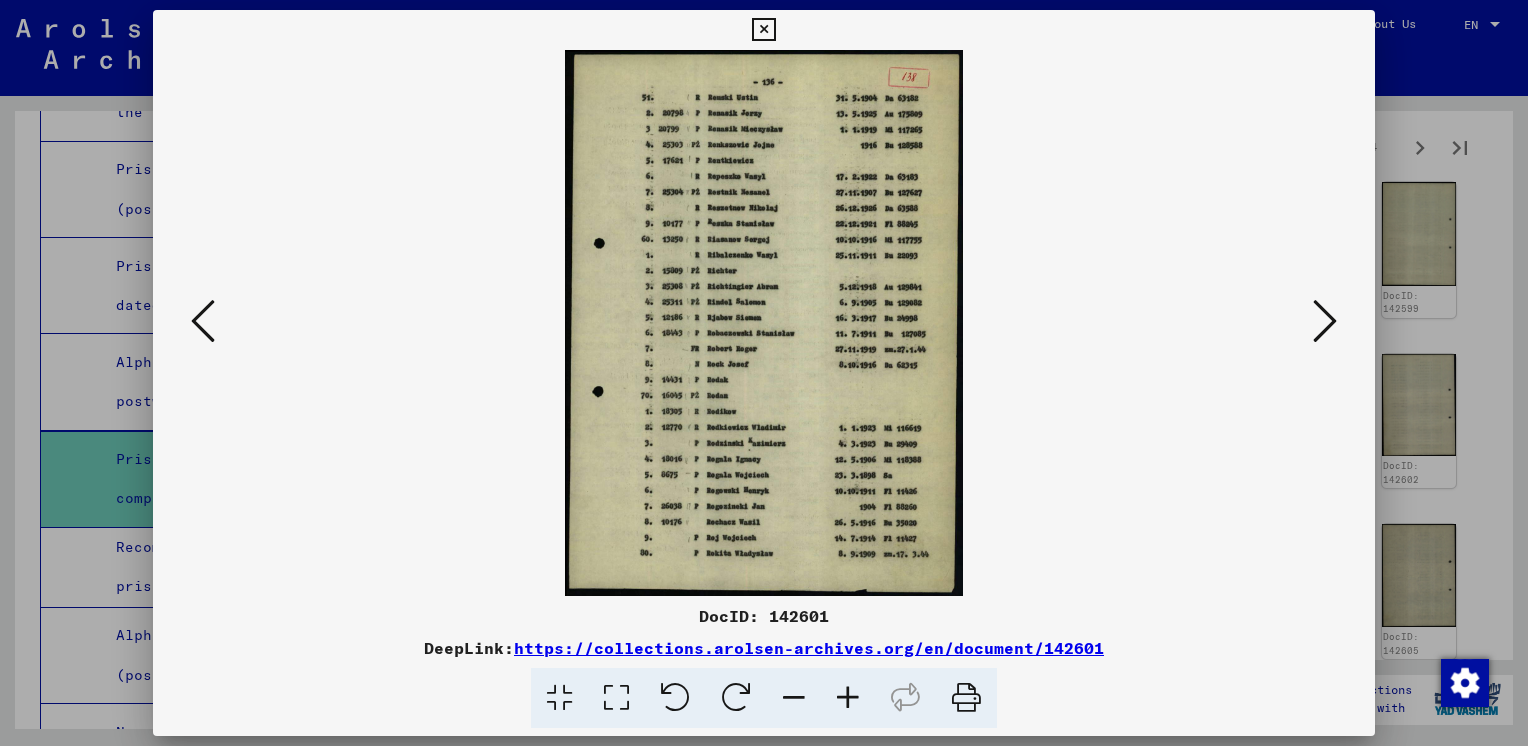 click on "Archival tree of the Arolsen Archives  0 - Global Finding Aids 1 - Incarceration Documents 1.1 - Camps and Ghettos 1.1.0 - General Information 1.1.1 - Amersfoort Police Transit Camp 1.1.2 - Auschwitz Concentration and Extermination Camp 1.1.3 - Bergen-Belsen Concentration Camp 1.1.4 - Breendonk Transit Camp 1.1.5 - Buchenwald Concentration Camp 1.1.6 - Dachau Concentration Camp 1.1.7 - Esterwegen Concentration Camp 1.1.8 - Flossenbürg Concentration Camp 1.1.9 - Camps in [COUNTRY] 1.1.10 - Labor Reformatory Camp Großbeeren 1.1.11 - Groß-Rosen Concentration Camp 1.1.11.0 - General Information on Groß-Rosen Concentration Camp 1326 1.1.11.1 - List Material Groß-Rosen 26081 Prisoners' registry, detachment Wolfsberg on 22.11.1944 123 103 26 2 3 2 3 416 4 88 13 29 202 103 630" at bounding box center [764, 373] 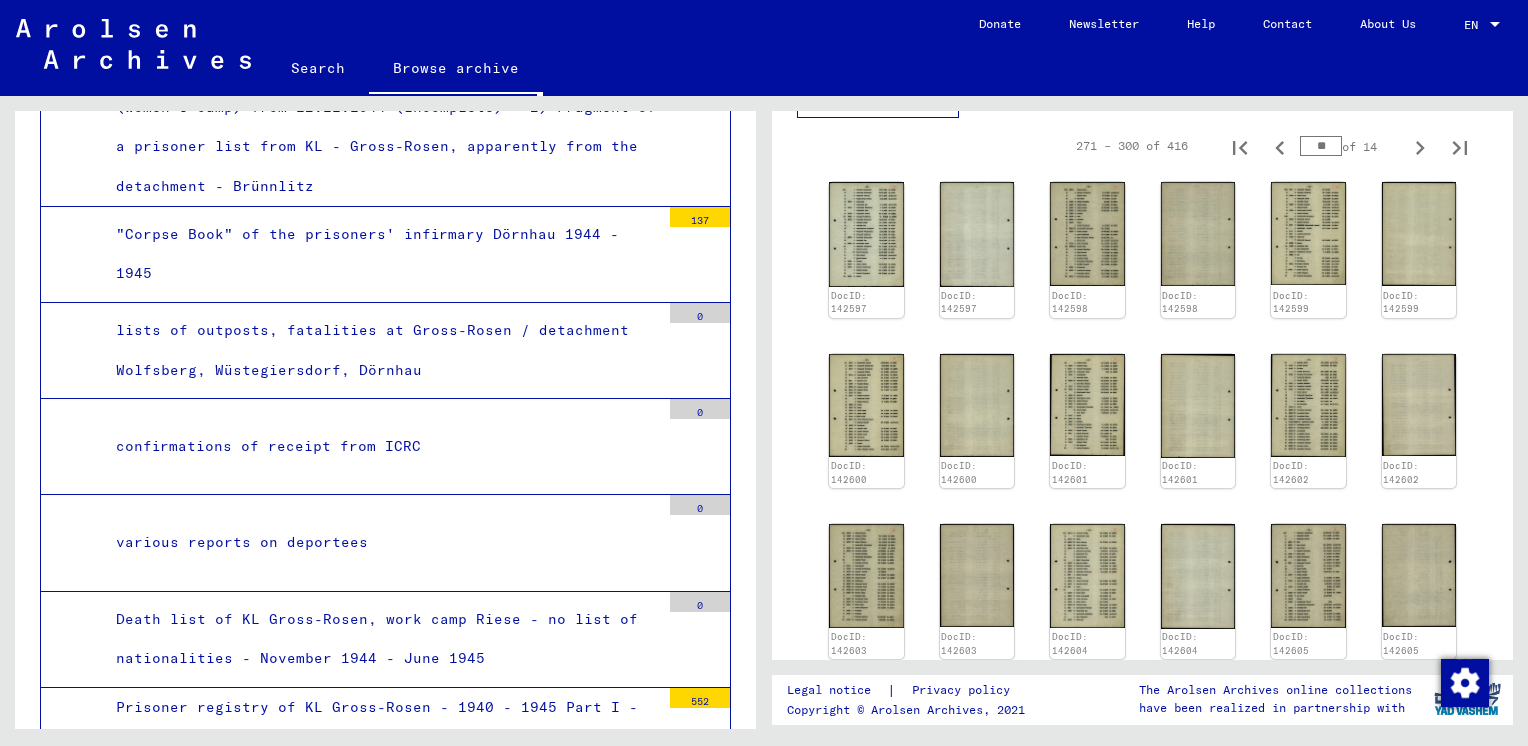 scroll, scrollTop: 7479, scrollLeft: 0, axis: vertical 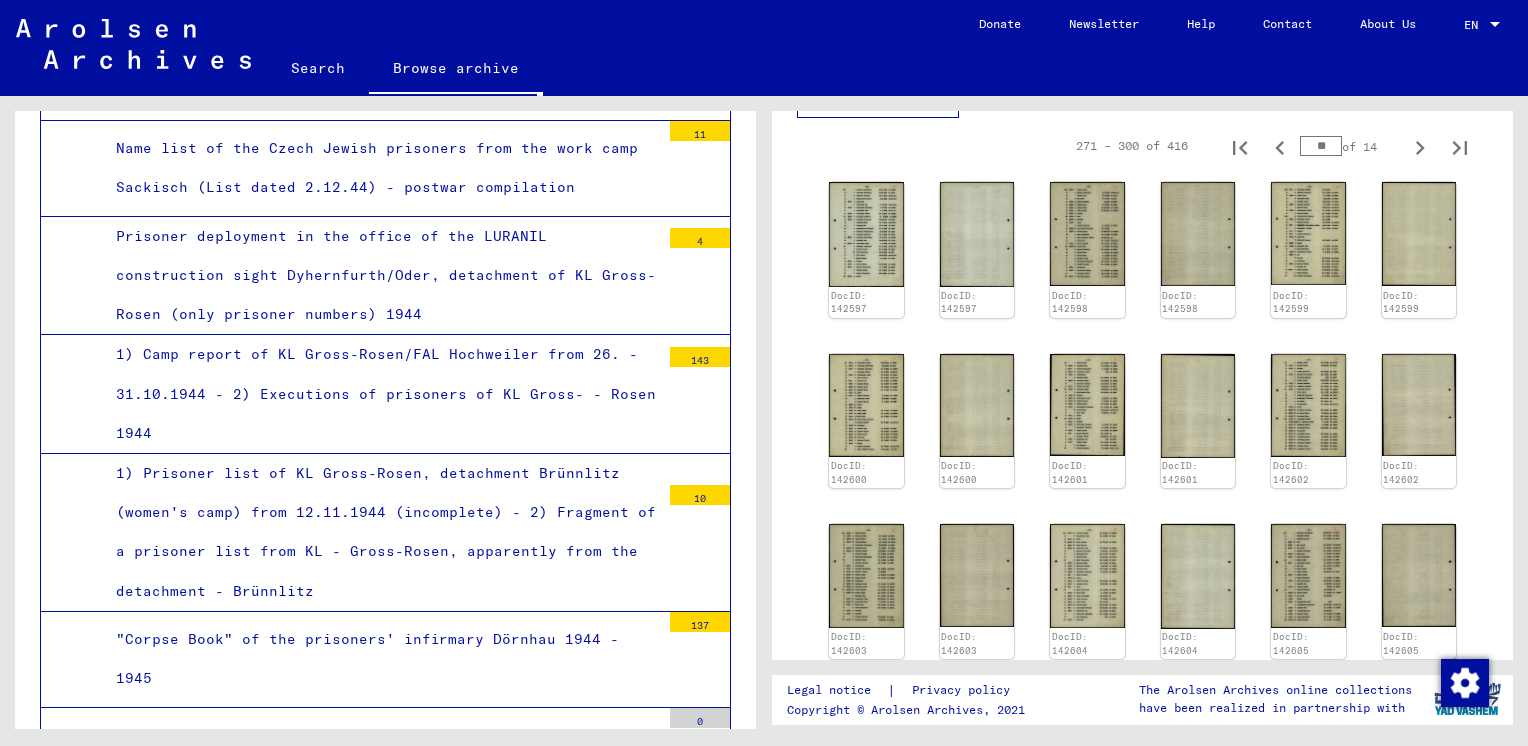 click on "Search" 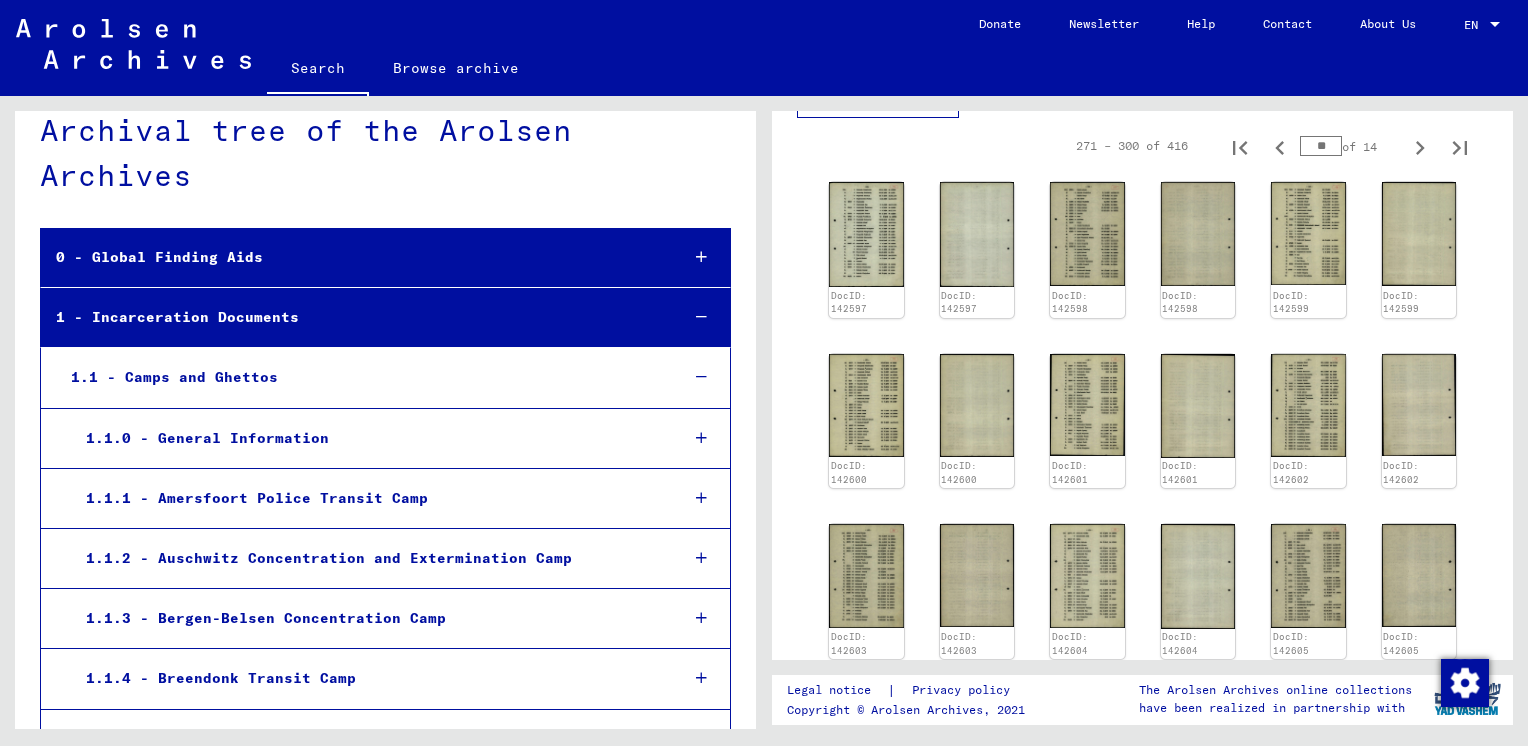 scroll, scrollTop: 0, scrollLeft: 0, axis: both 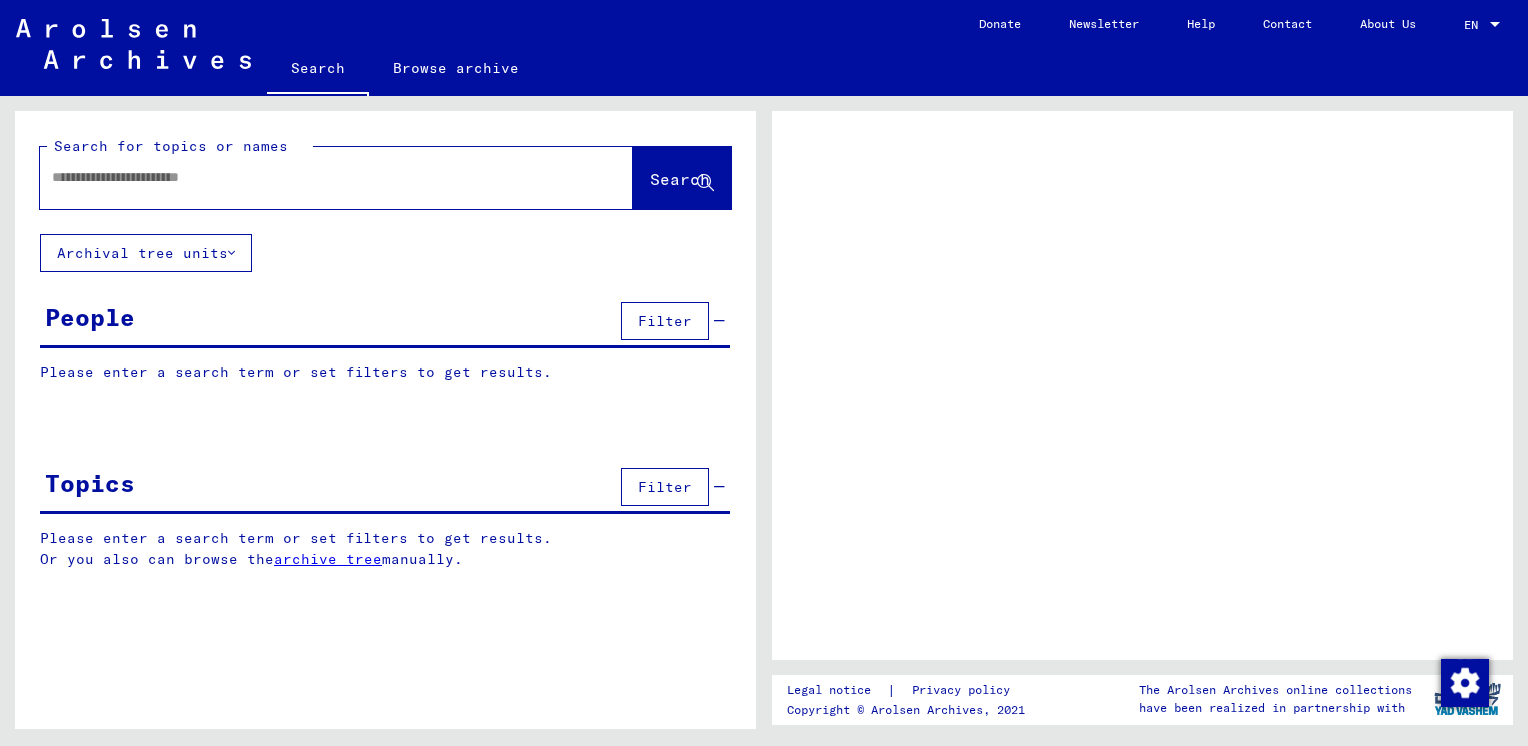 click on "Search" 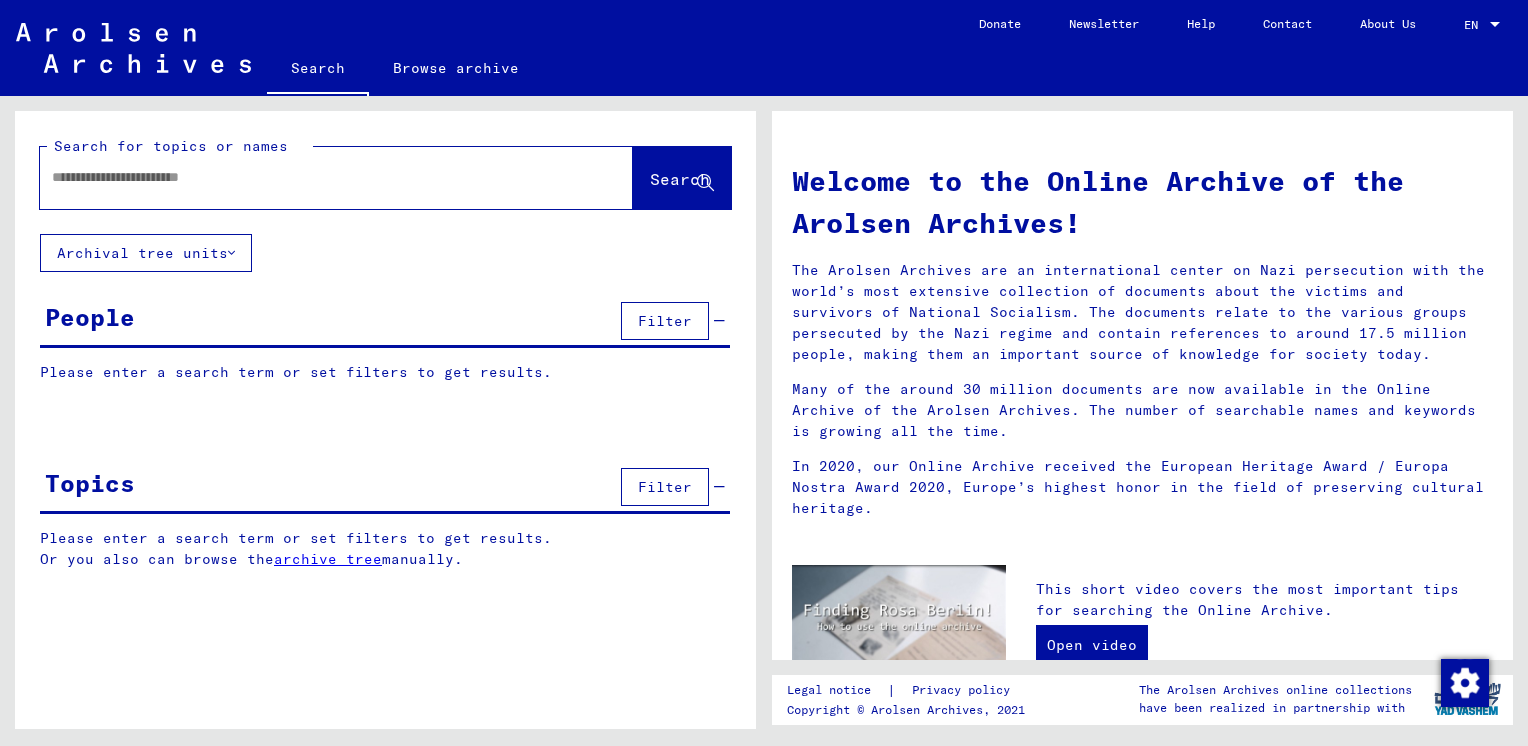 click at bounding box center [312, 177] 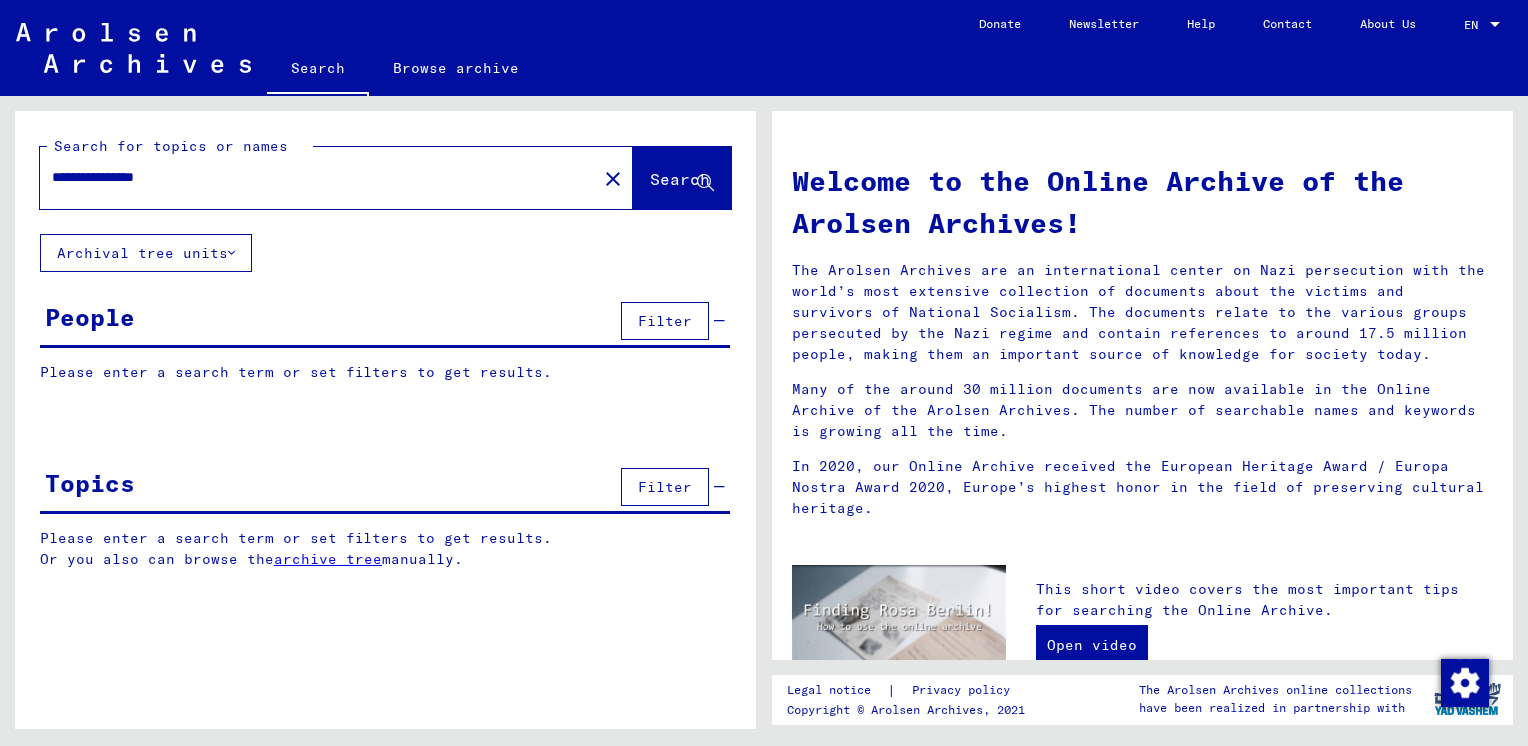 type on "**********" 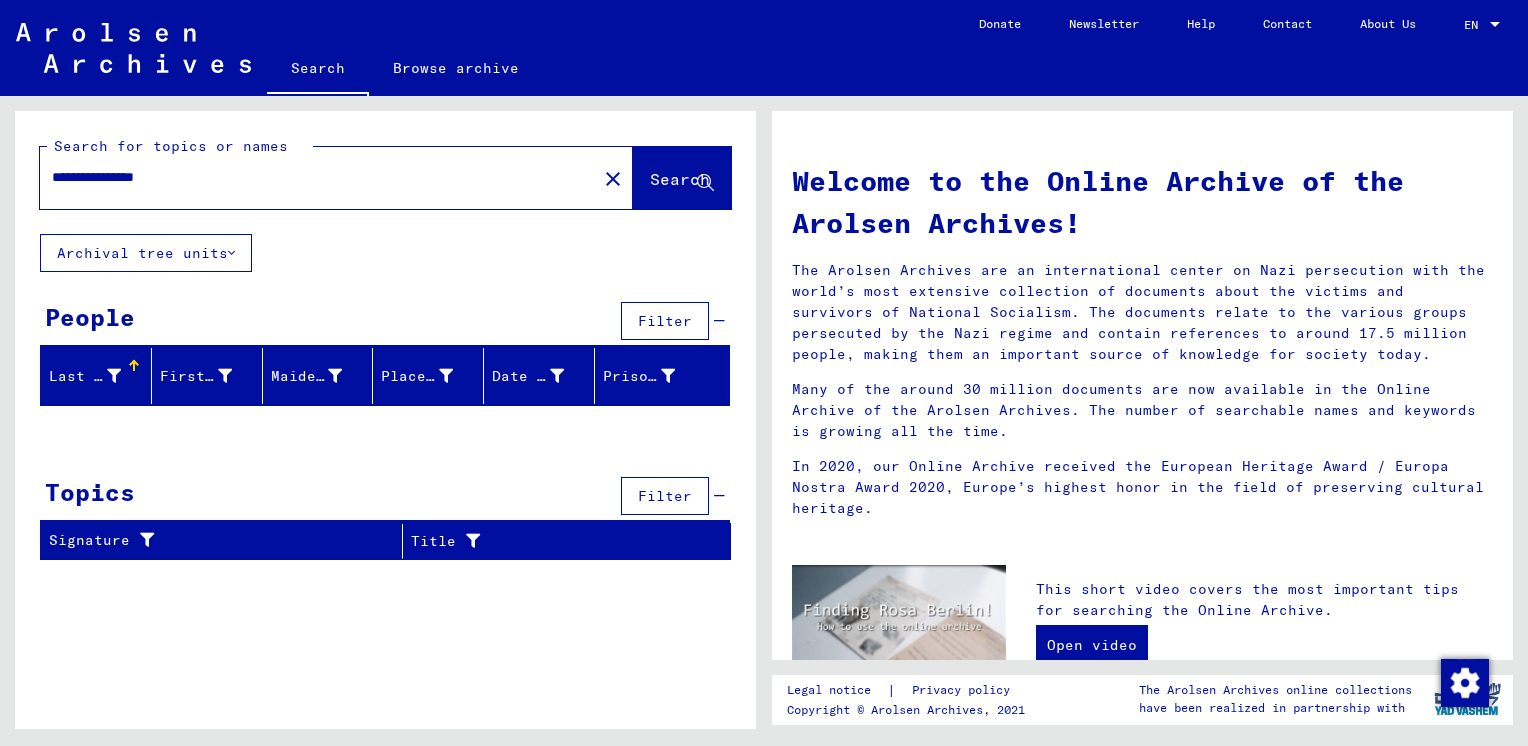 click on "Search" 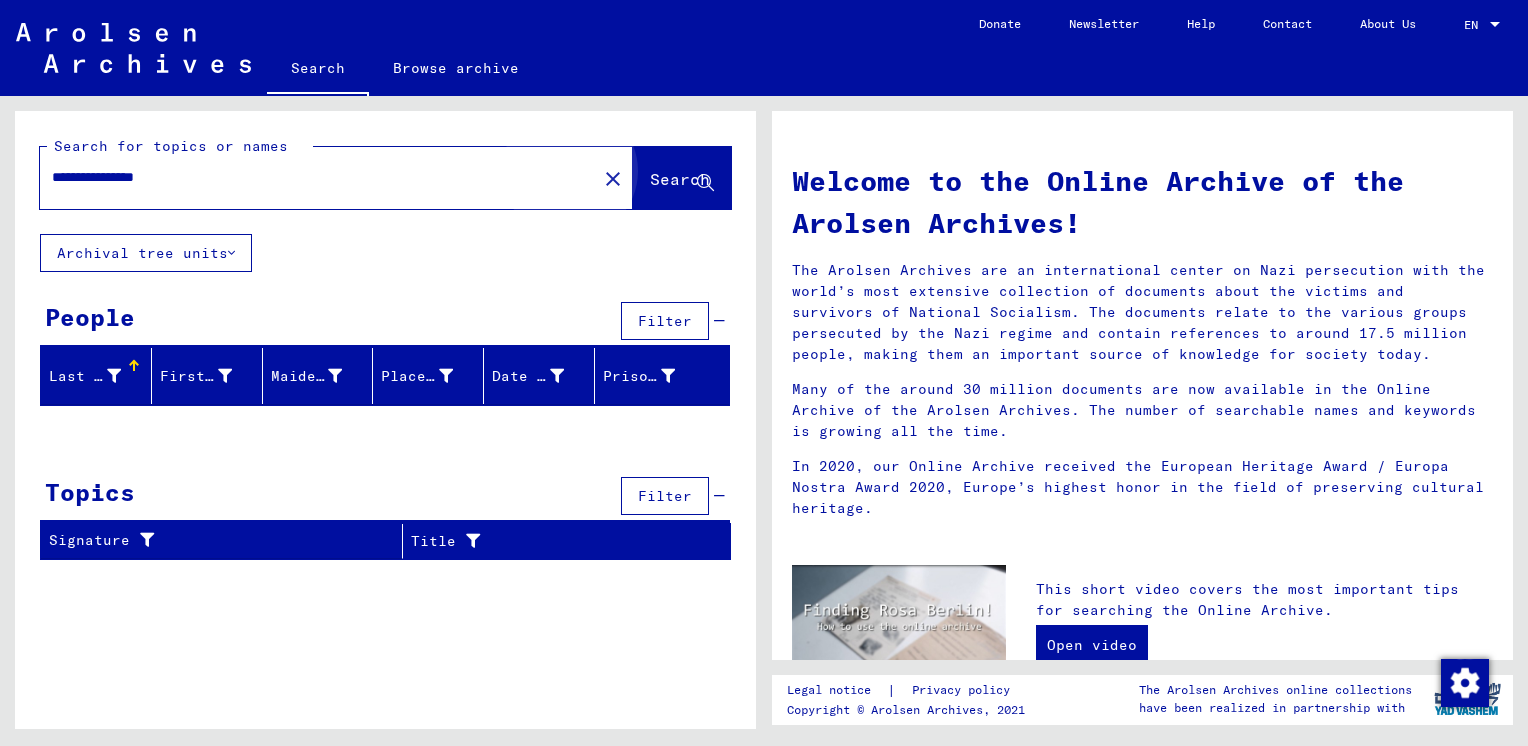 click on "Search" 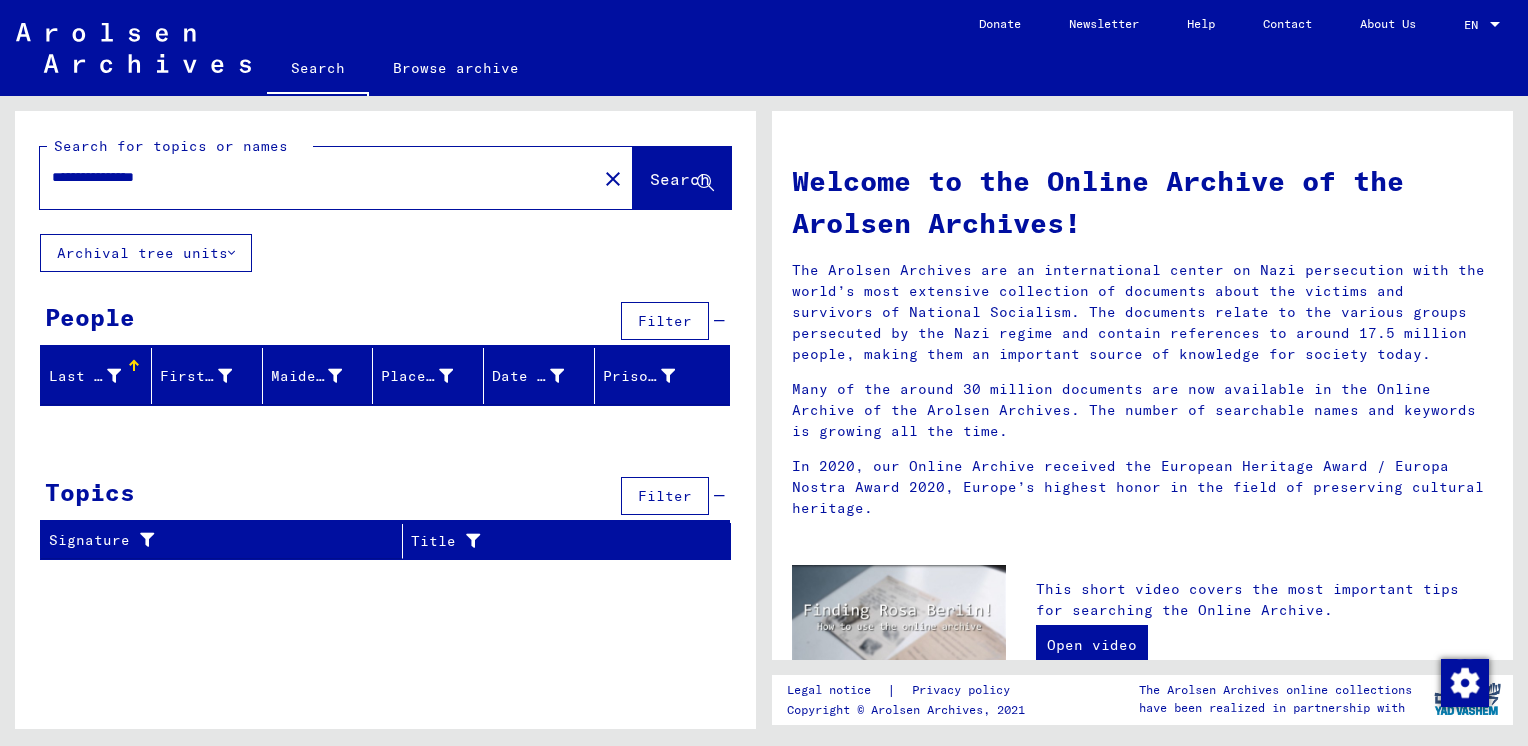 click on "**********" 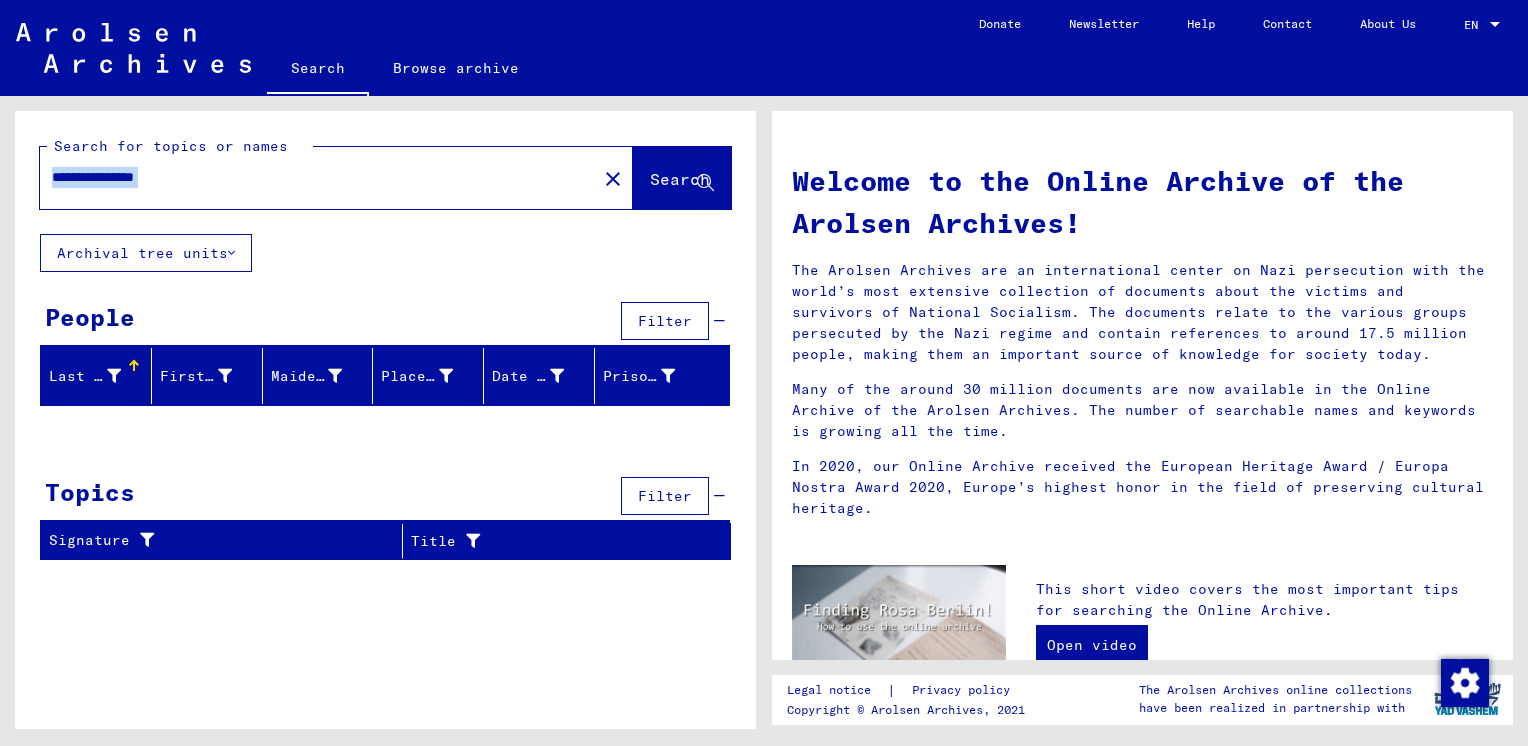 click on "**********" 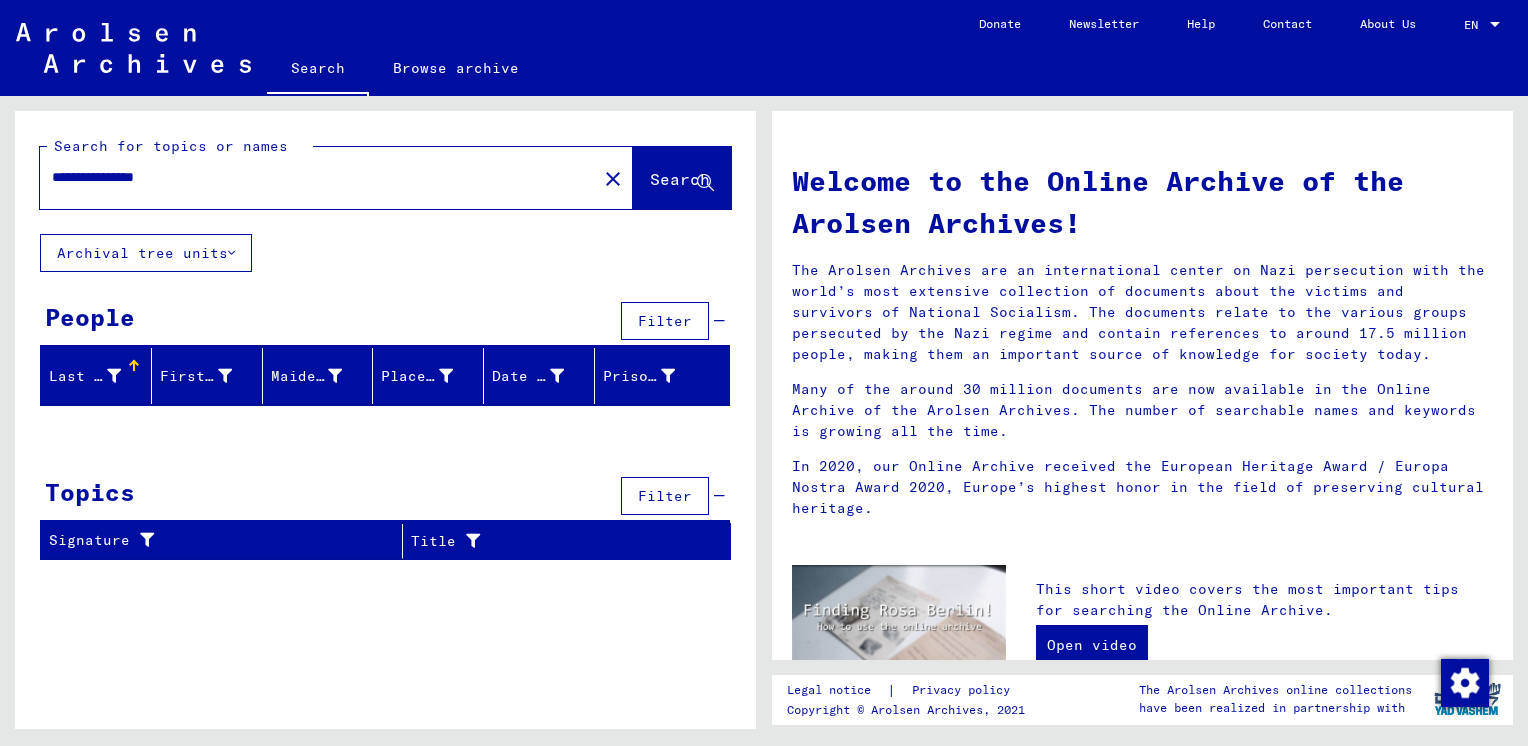 click on "**********" 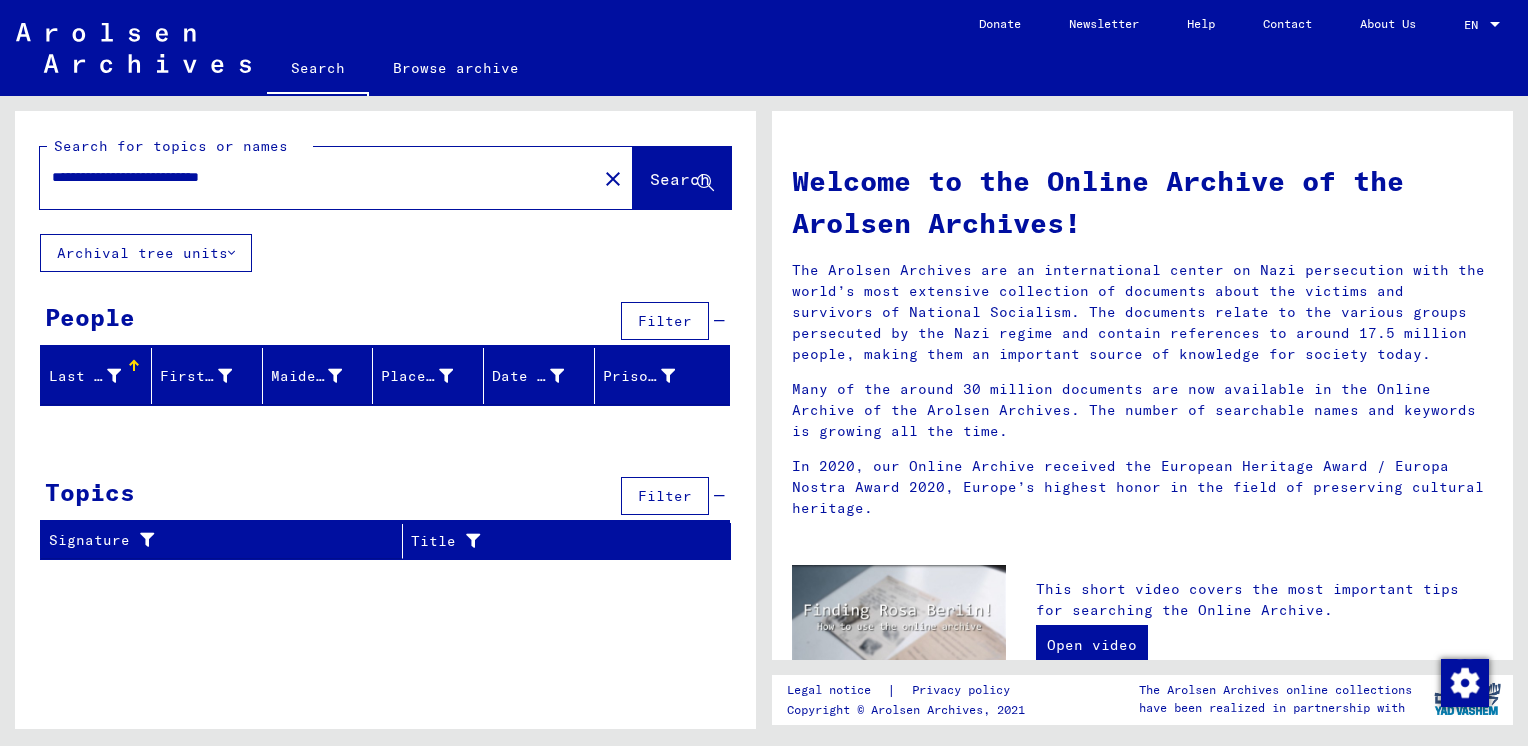 type on "**********" 